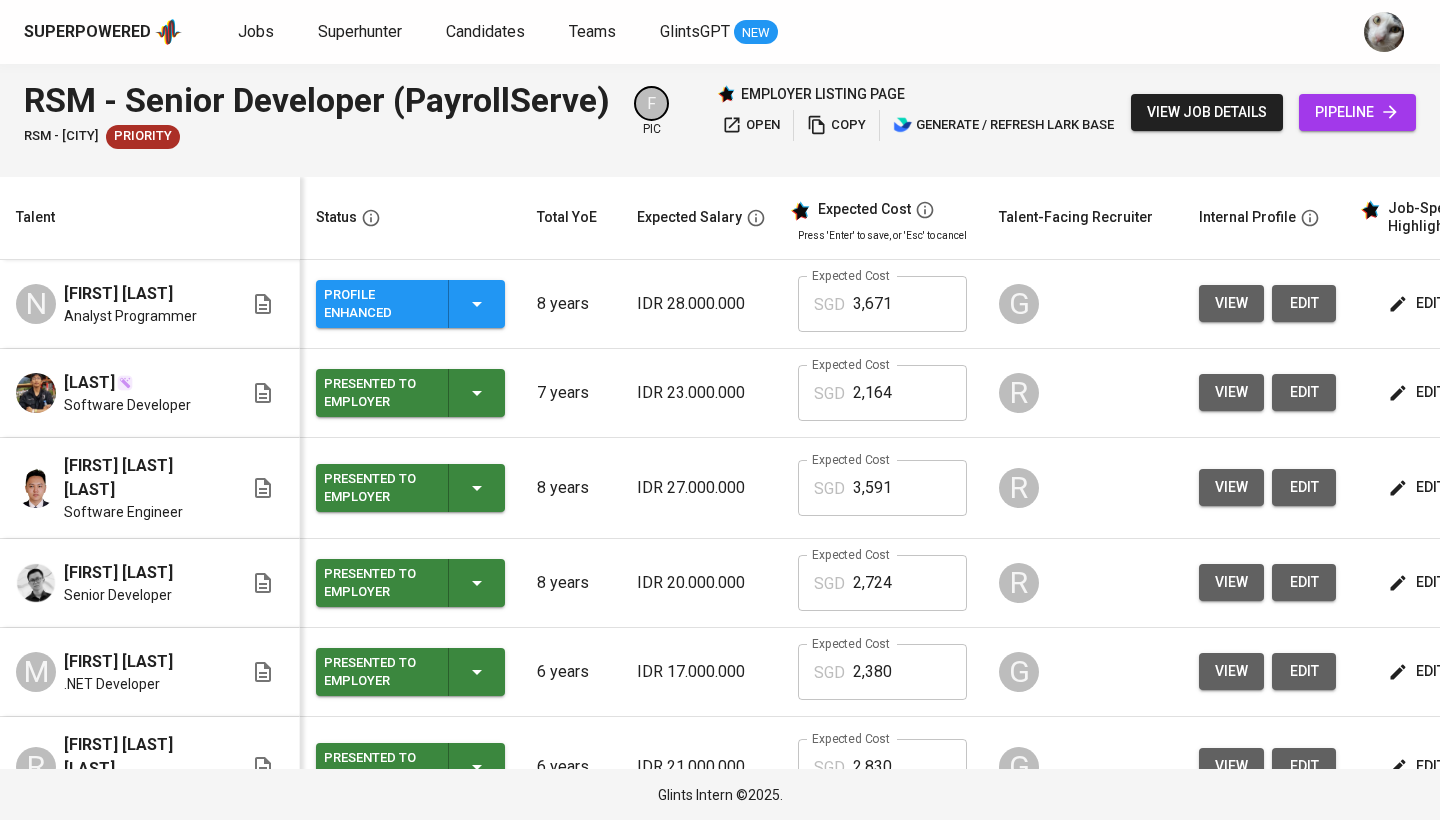 scroll, scrollTop: 0, scrollLeft: 0, axis: both 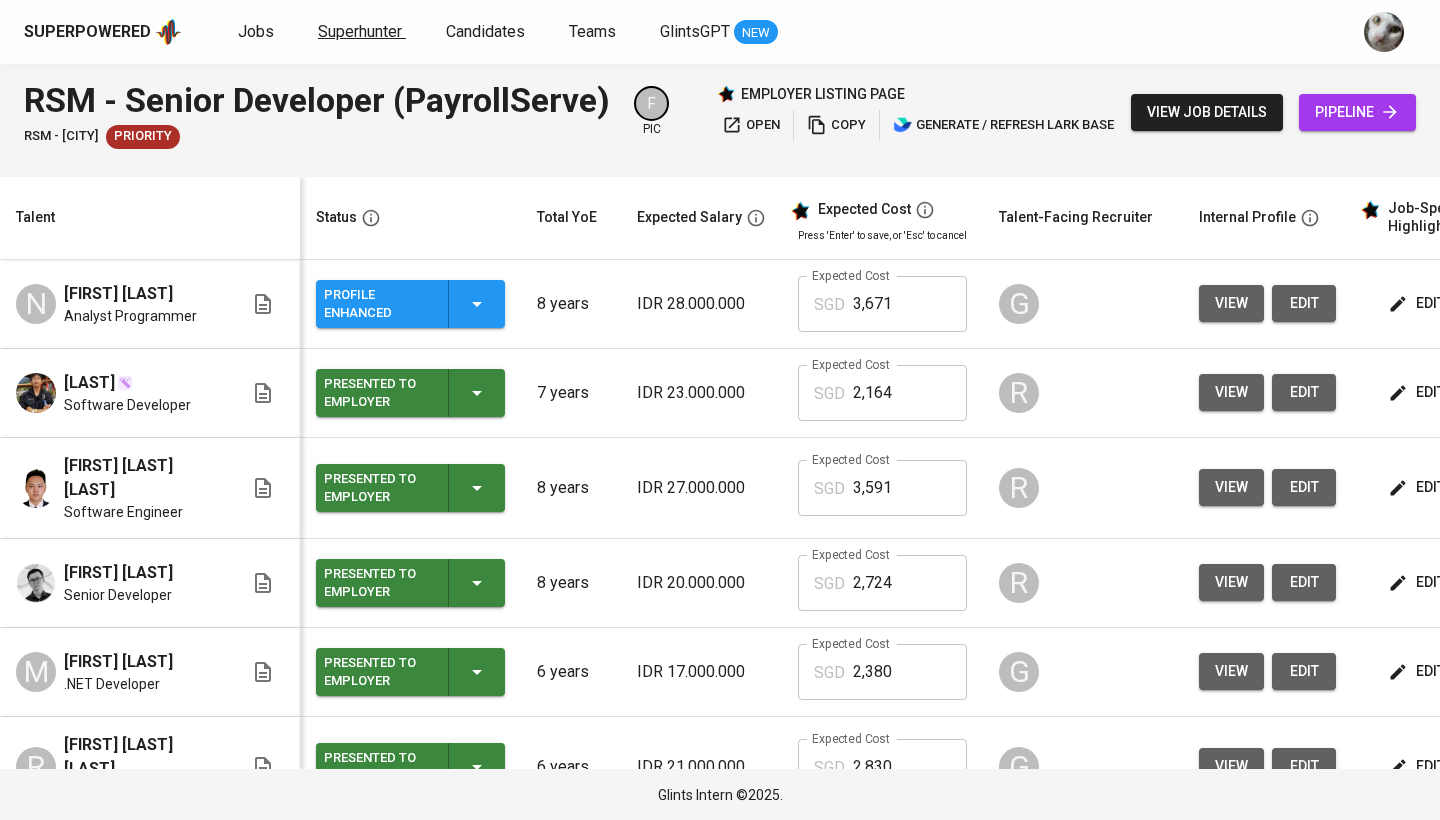 click on "Superhunter" at bounding box center (360, 31) 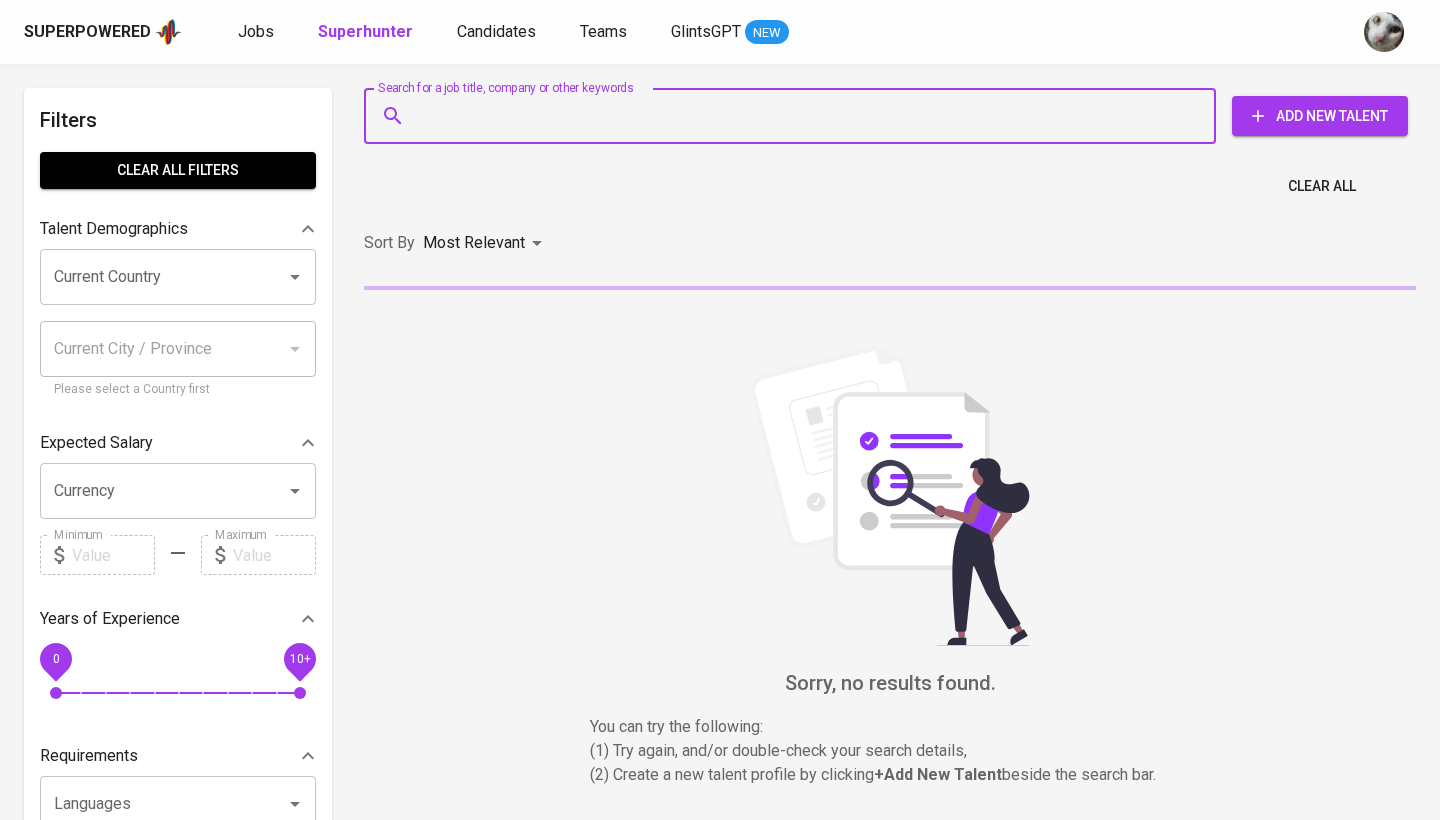 click on "Search for a job title, company or other keywords" at bounding box center (795, 116) 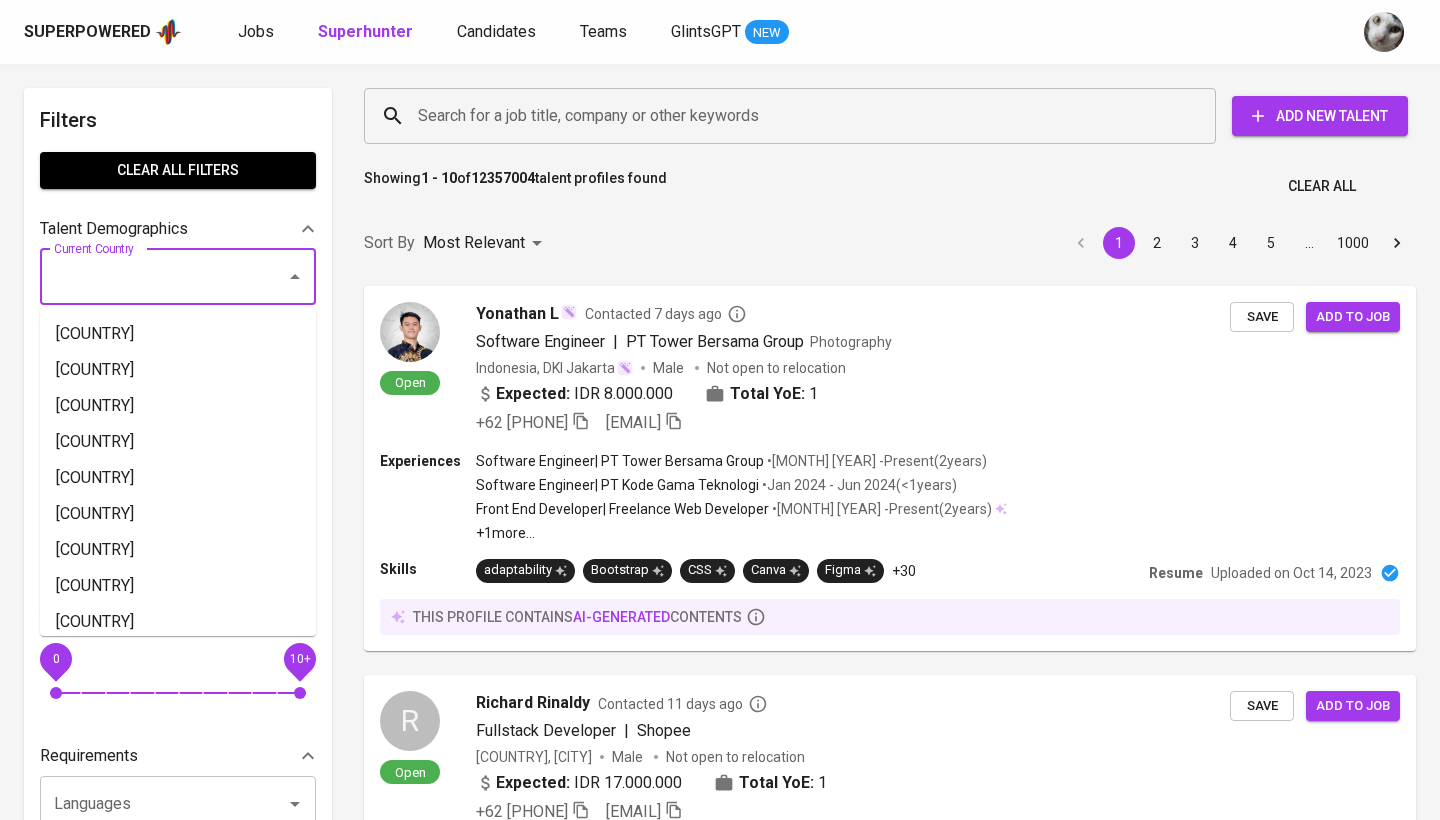 click on "Current Country" at bounding box center [150, 277] 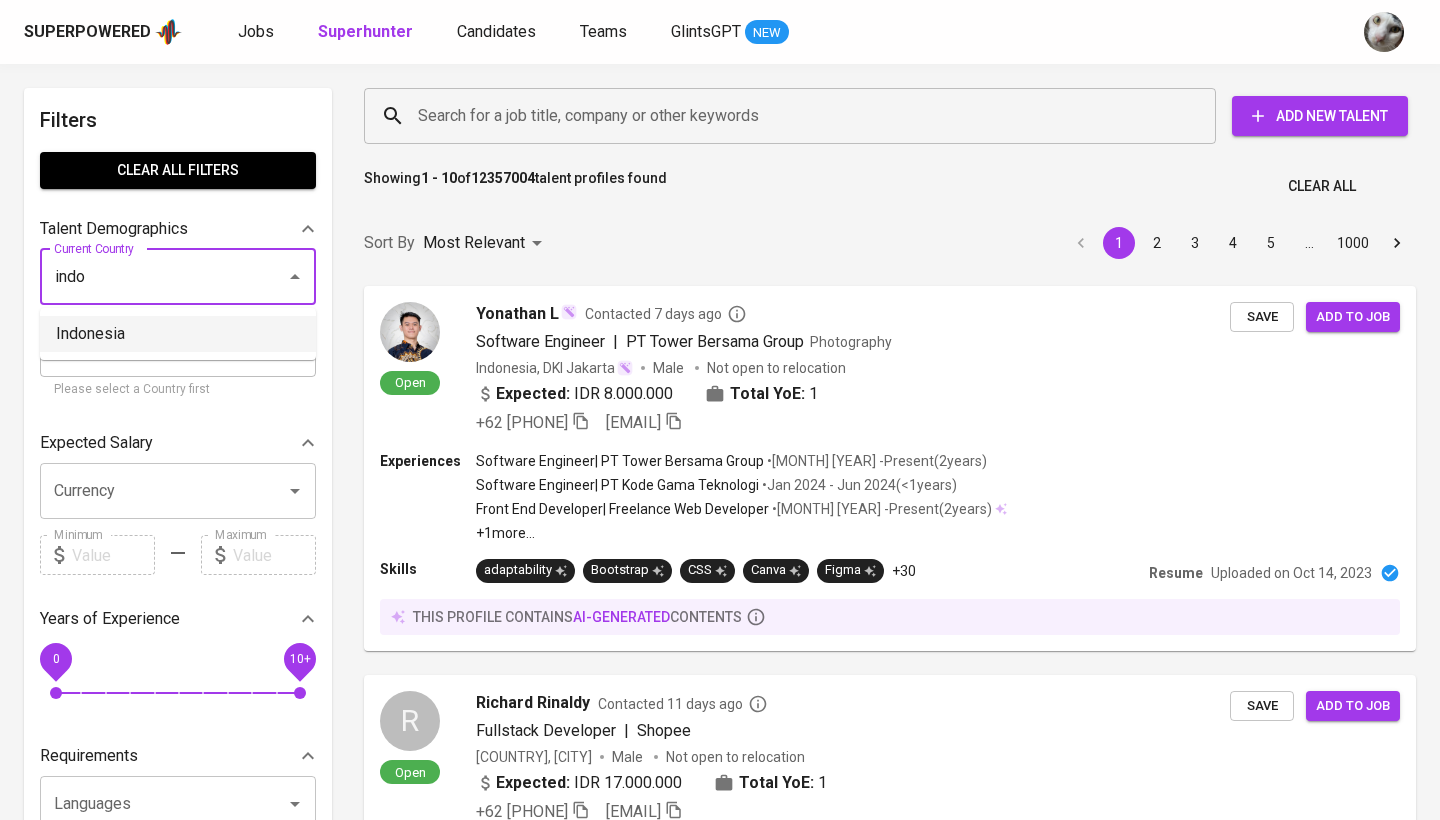 click on "Indonesia" at bounding box center (178, 334) 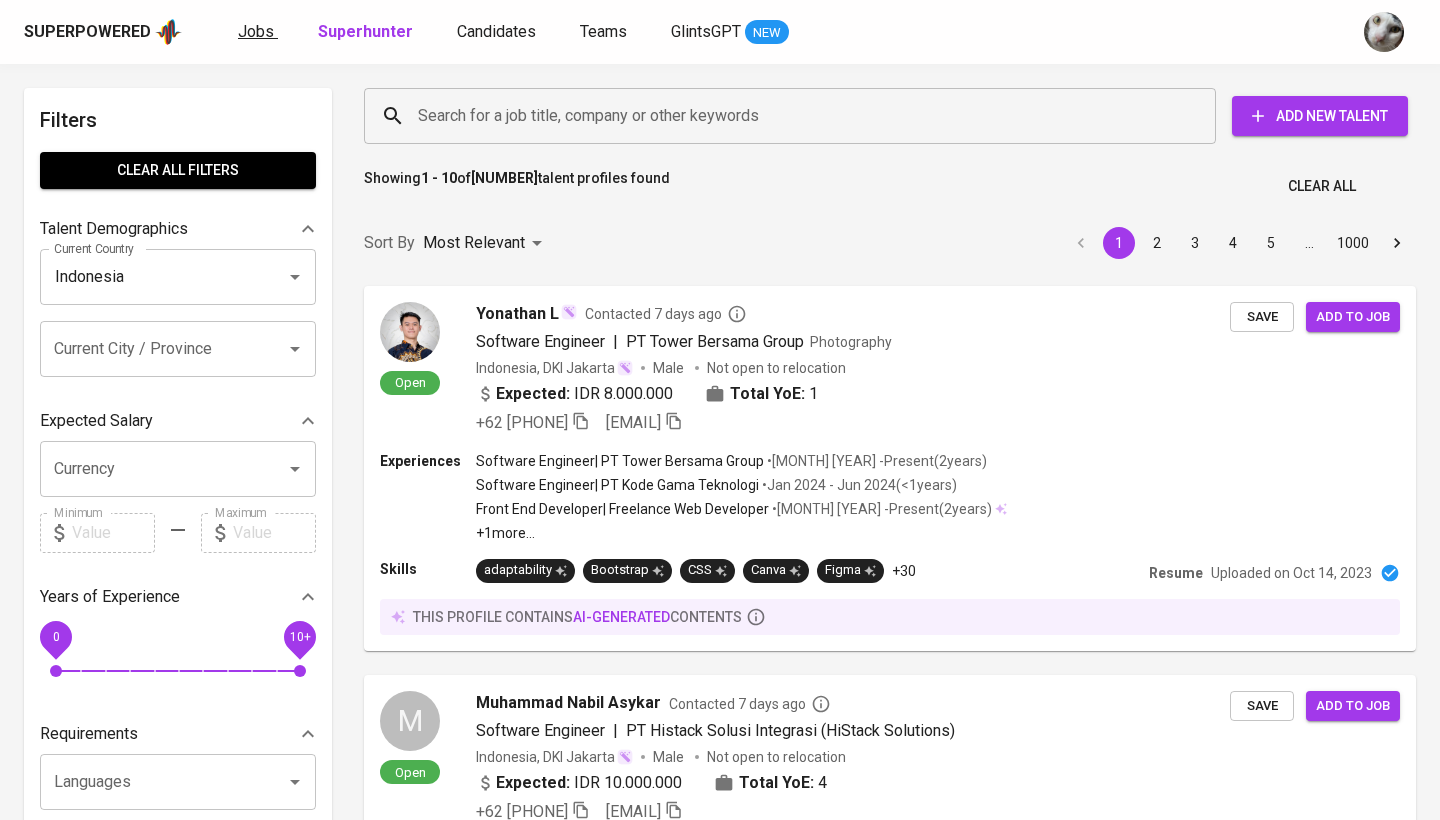 click on "Jobs" at bounding box center (256, 31) 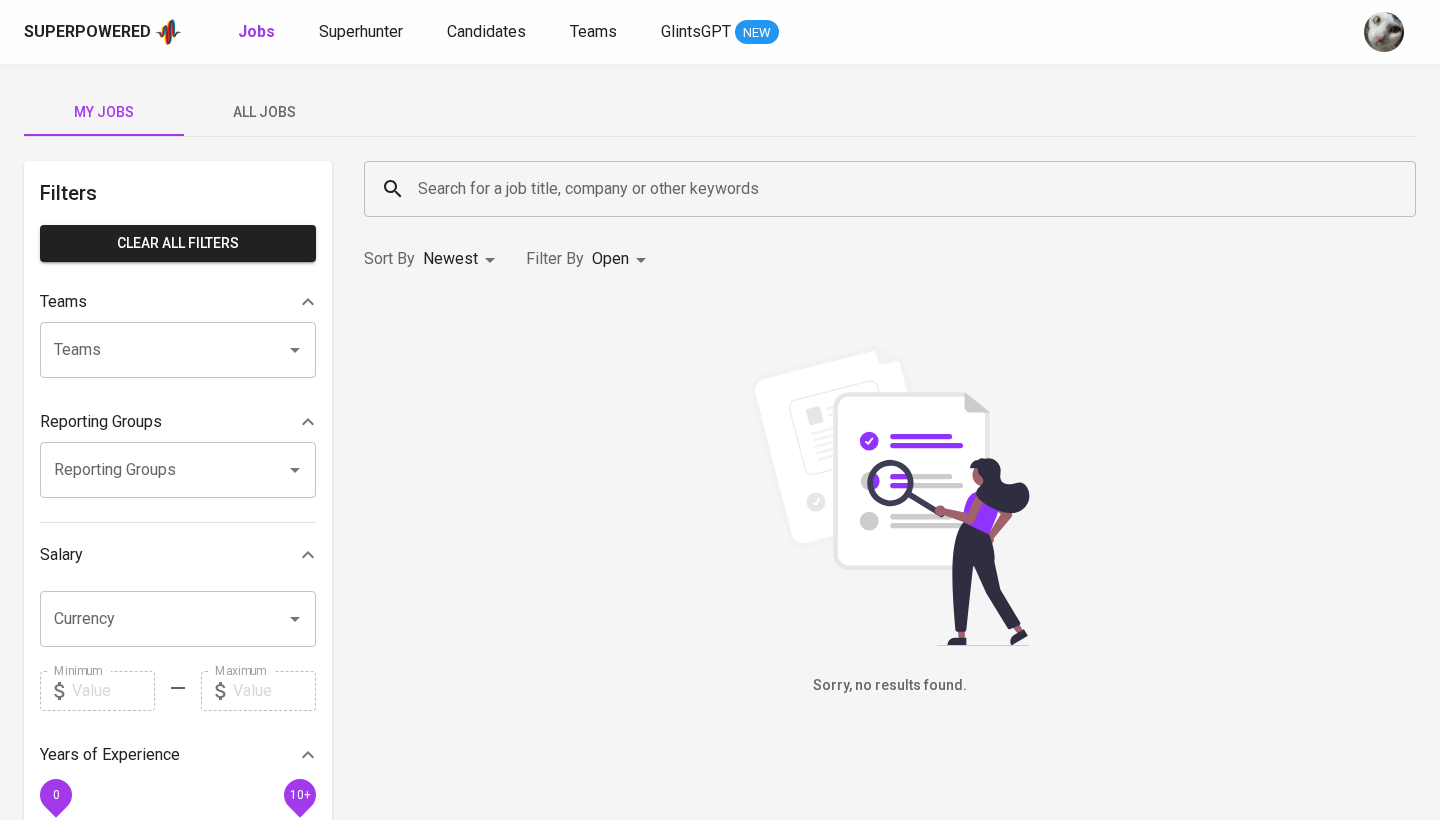 click on "All Jobs" at bounding box center [104, 112] 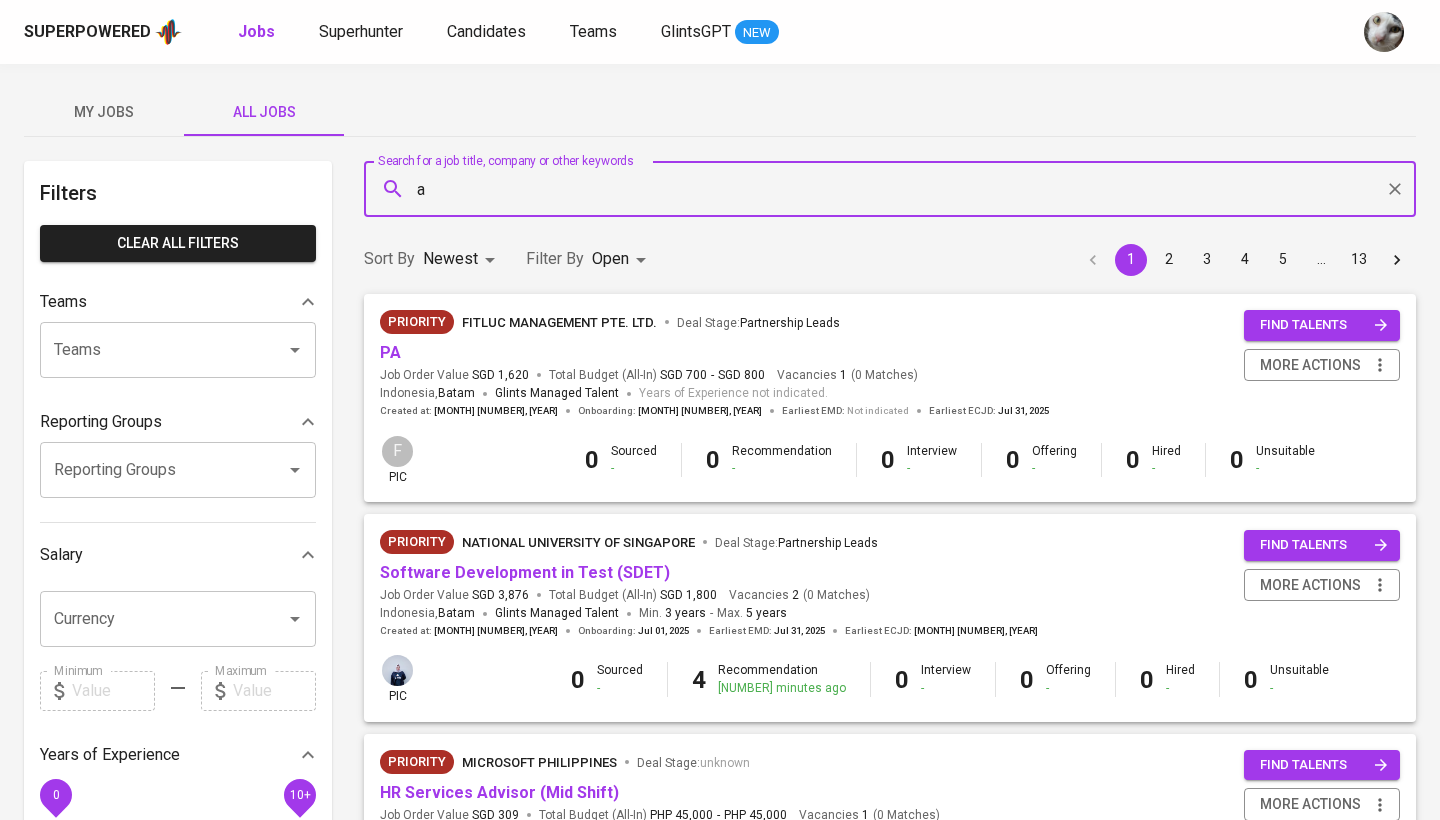 click on "a" at bounding box center (895, 189) 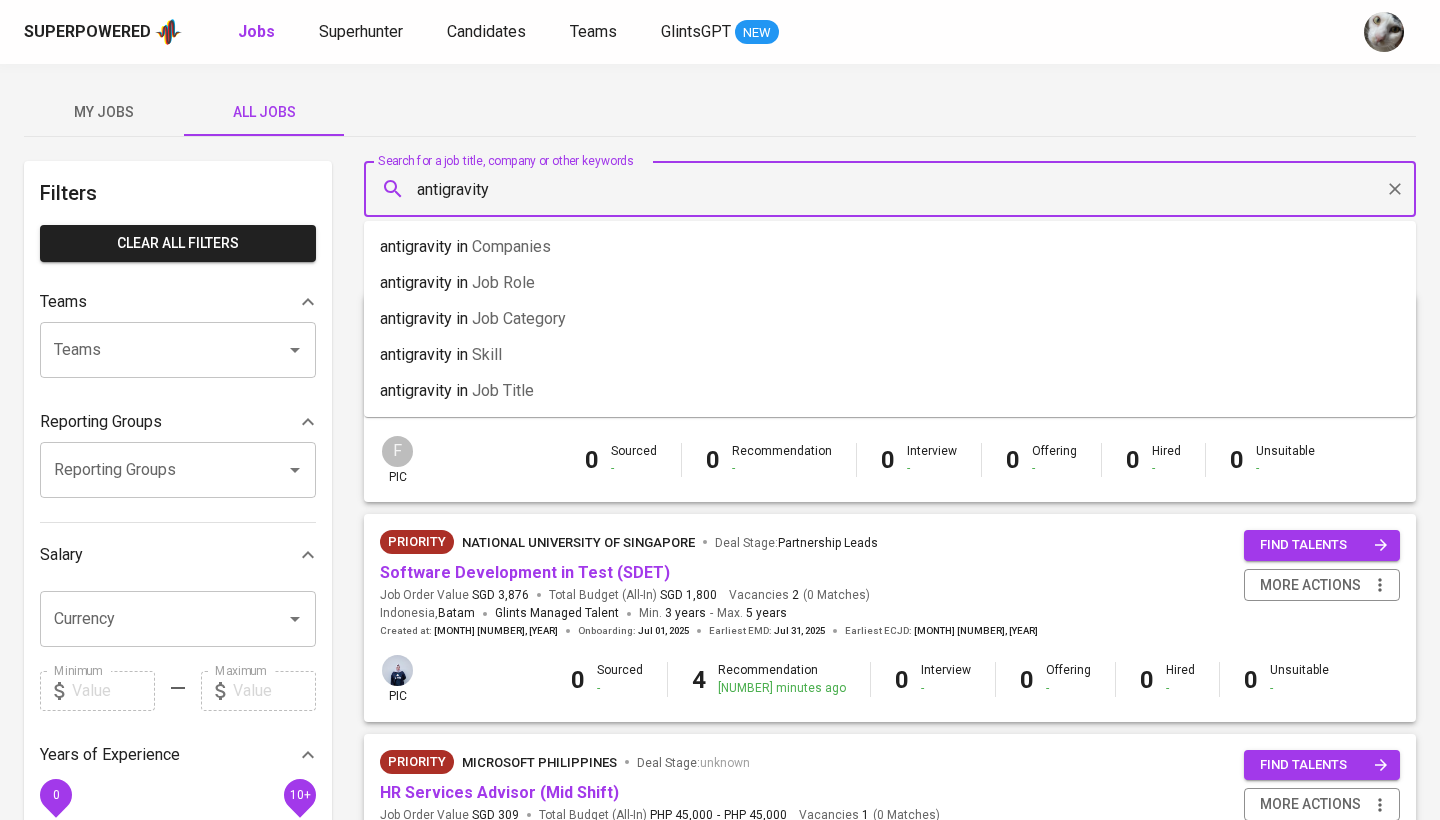 type on "antigravity" 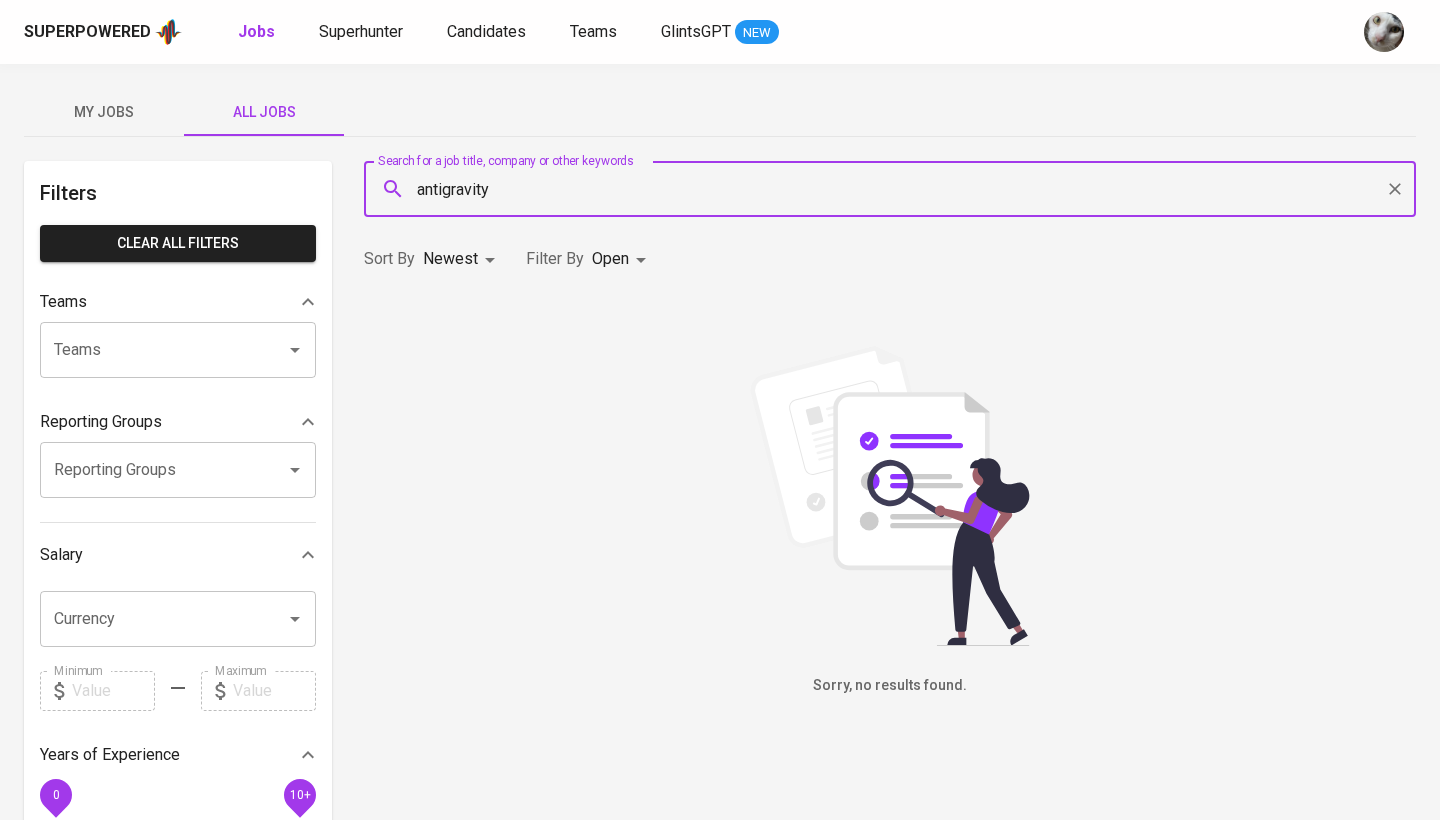 click on "Superpowered Jobs   Superhunter   Candidates   Teams   GlintsGPT   NEW My Jobs All Jobs Filters Clear All filters Teams Teams Teams Reporting Groups Reporting Groups Reporting Groups Salary Currency Currency Minimum Minimum Maximum Maximum Years of Experience 0 10+ Roles Roles Roles Skills Skills Skills Candidates Sourced by me Referred by me Search for a job title, company or other keywords antigravity Search for a job title, company or other keywords Sort By Newest NEWEST Filter By Open OPEN Sorry, no results found. Glints Intern ©2025.
Superpowered" at bounding box center [720, 682] 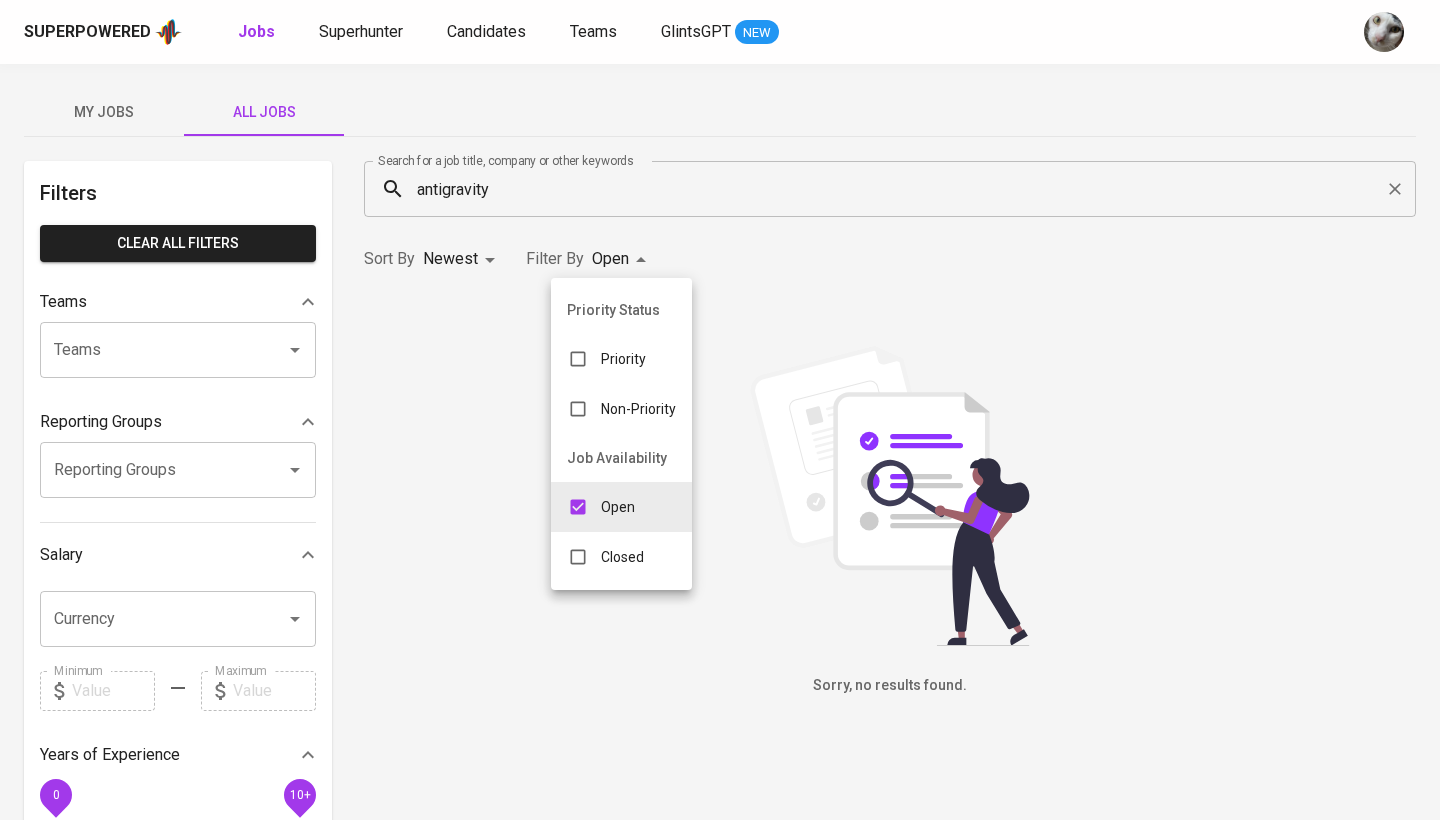 click on "Closed" at bounding box center [622, 557] 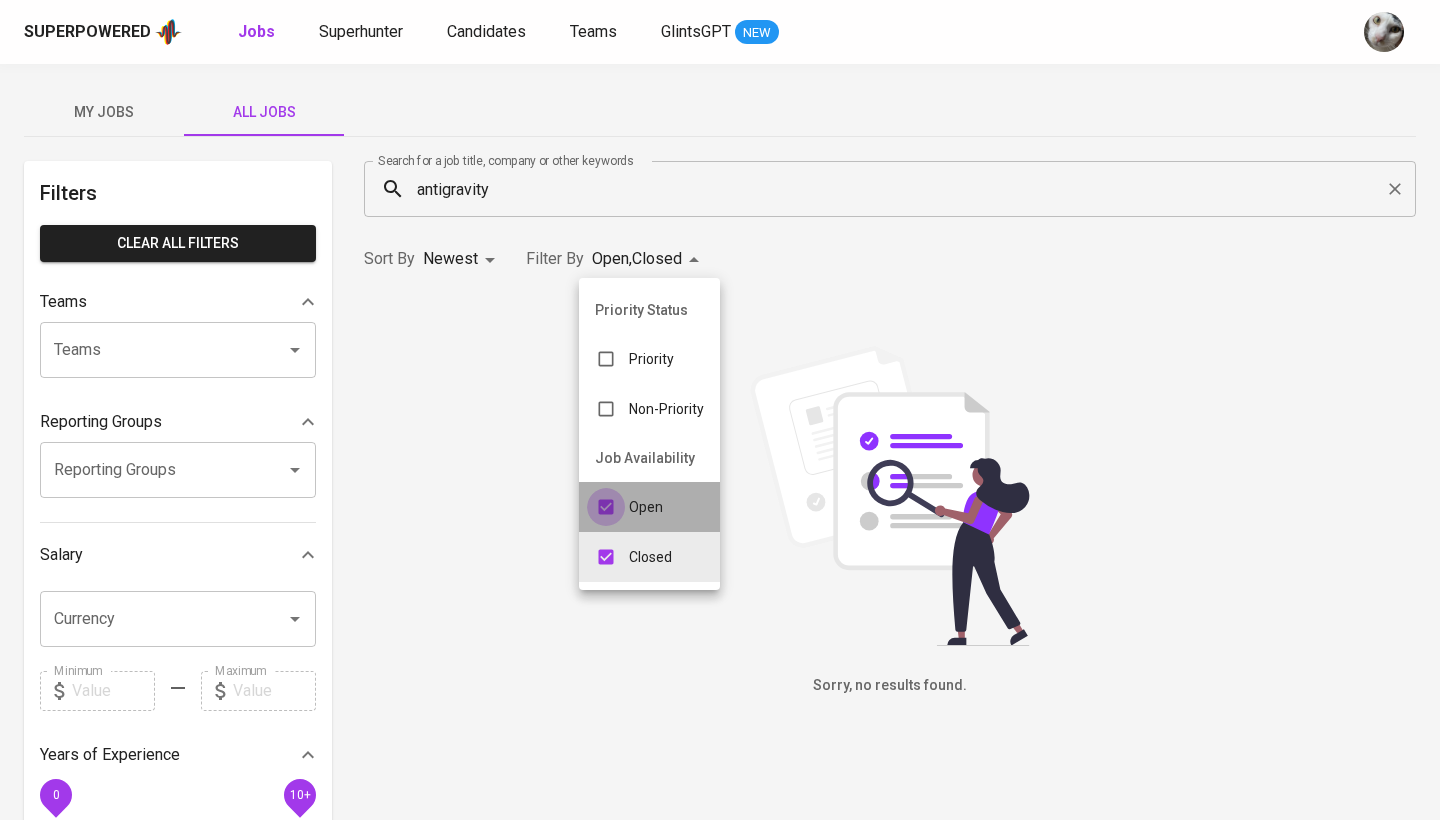 click at bounding box center (606, 507) 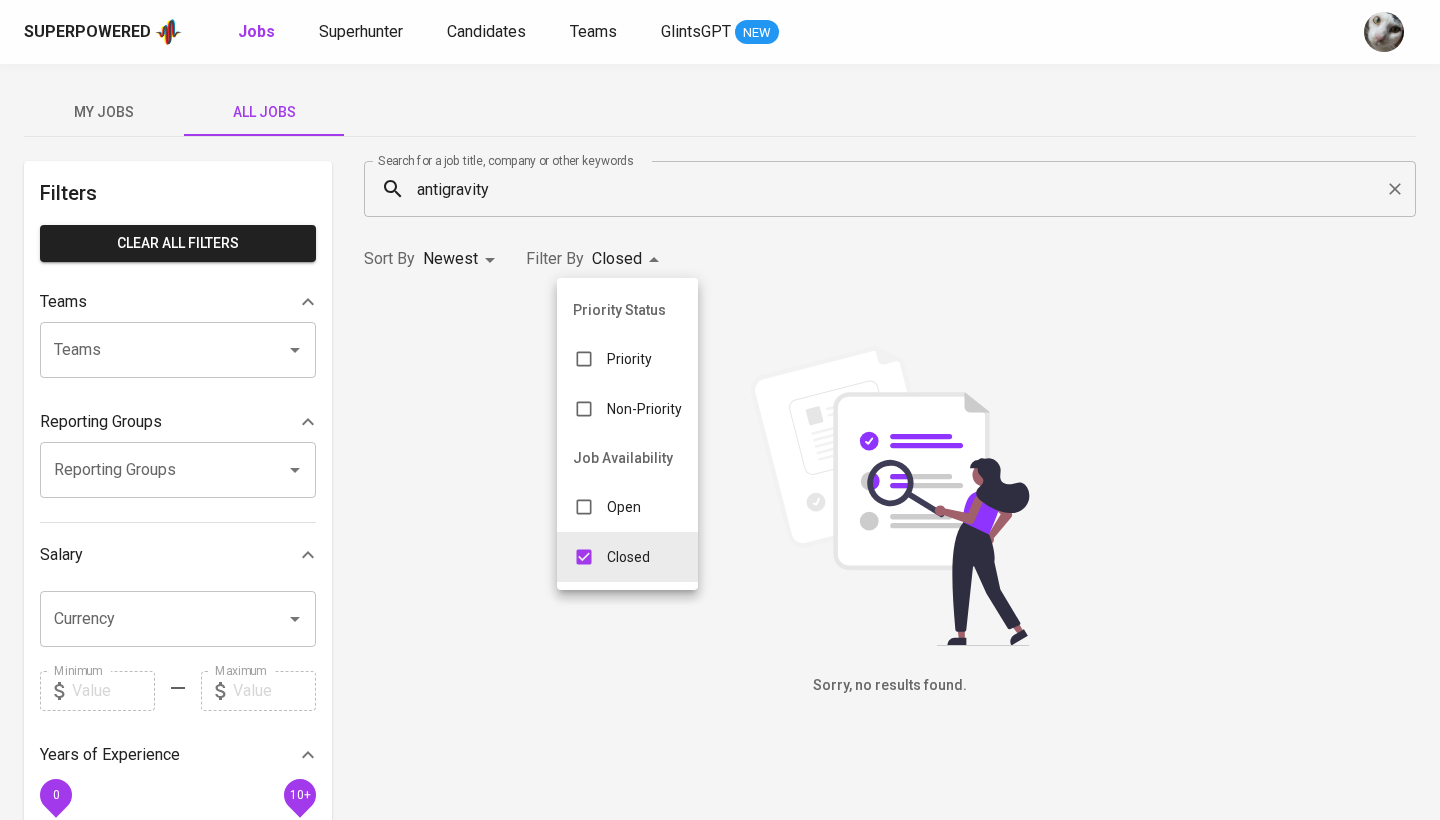 click at bounding box center [720, 410] 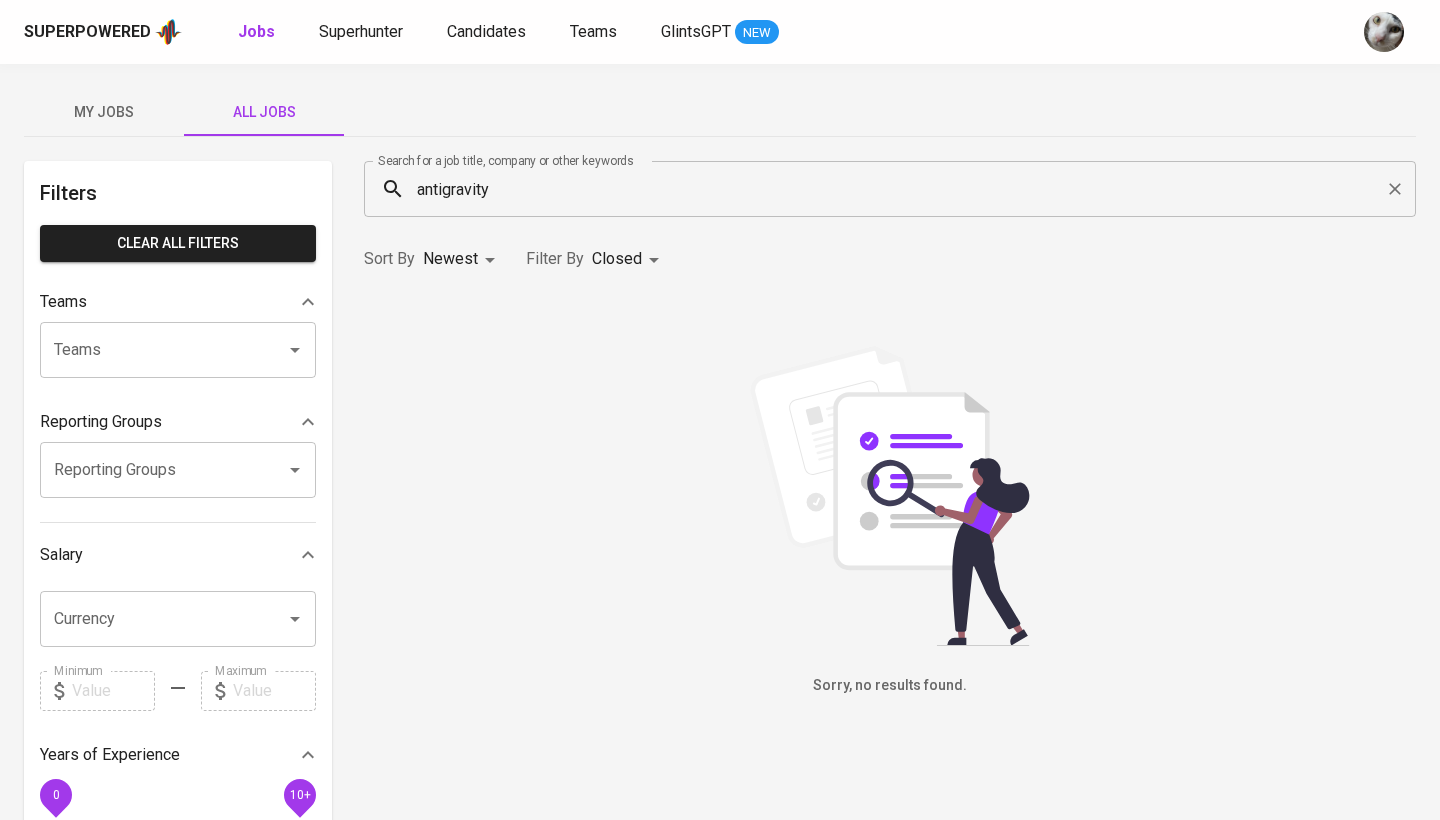 click on "antigravity" at bounding box center (895, 189) 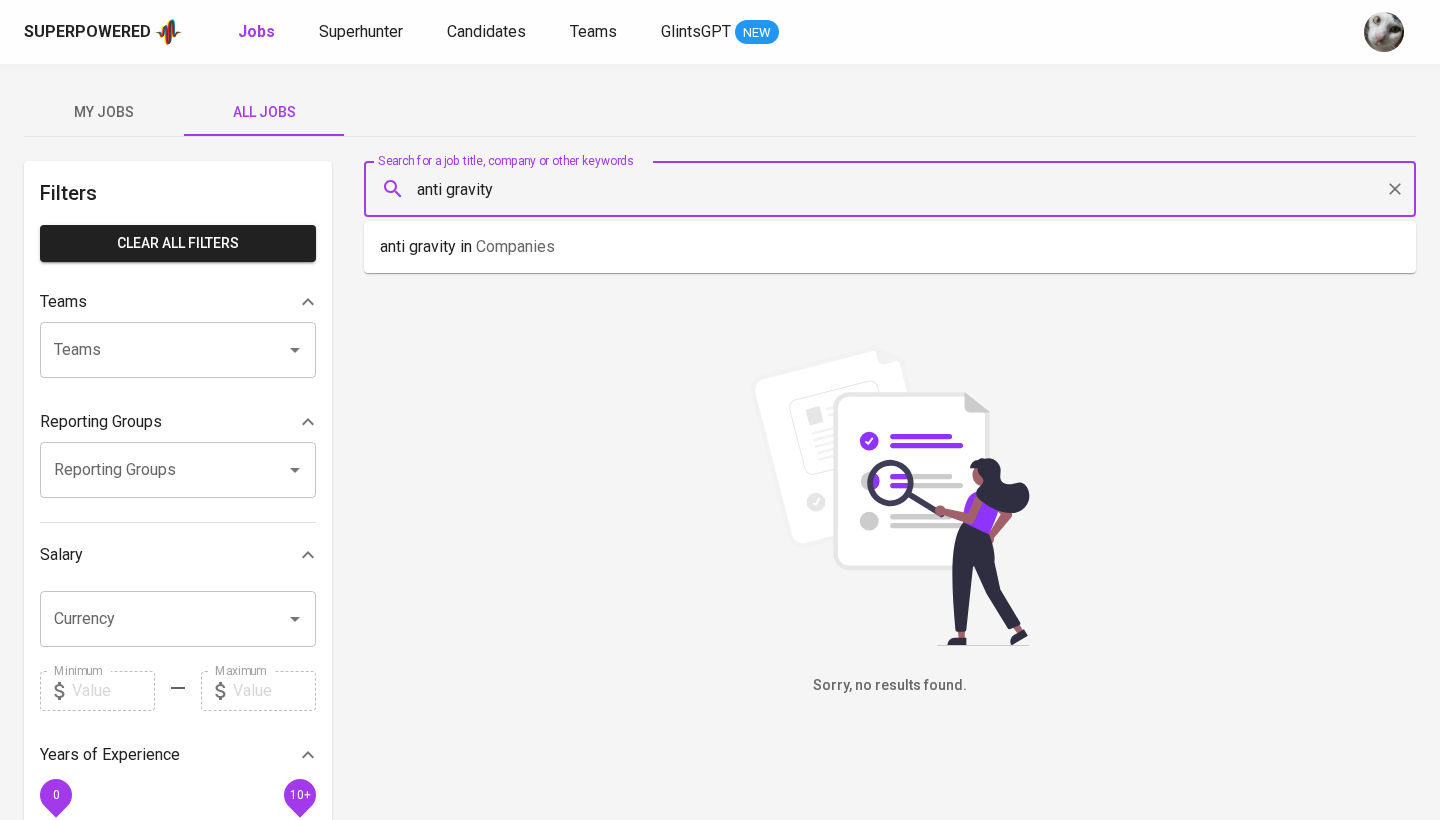 click on "anti gravity" at bounding box center (895, 189) 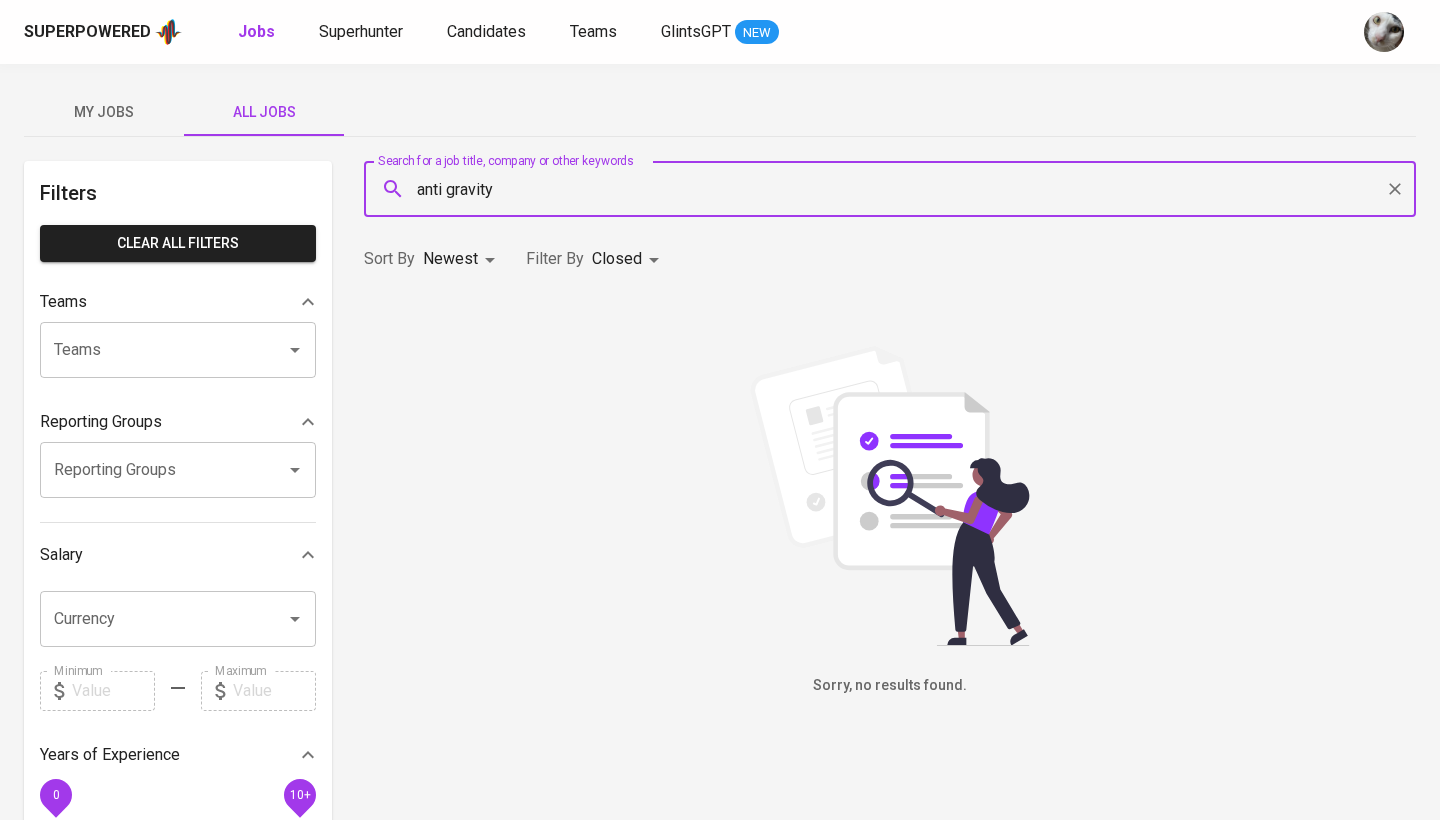 click on "Uploaded on [MONTH] [DAY], [YEAR]" at bounding box center (720, 682) 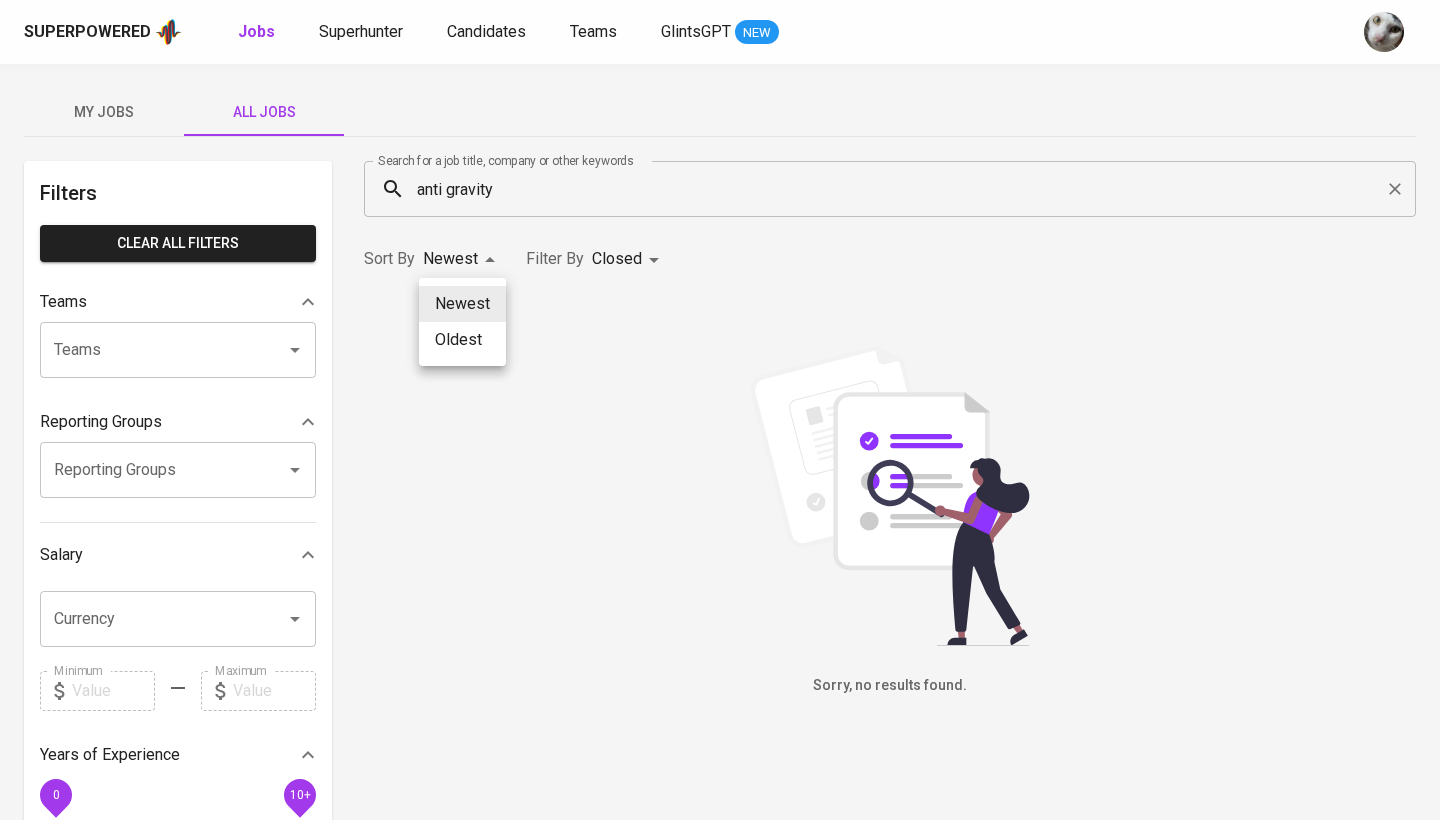 click at bounding box center (720, 410) 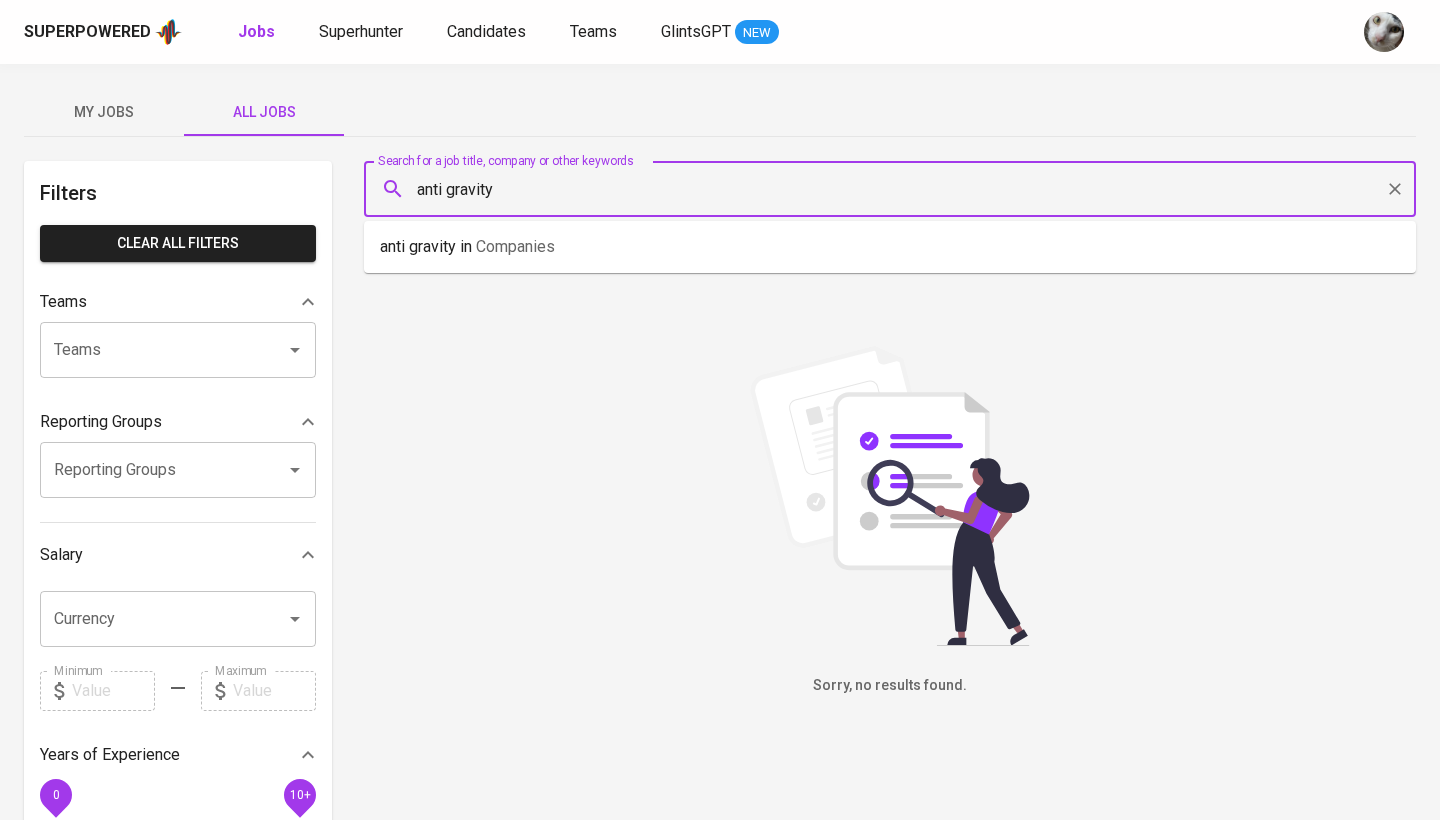 click on "anti gravity" at bounding box center [895, 189] 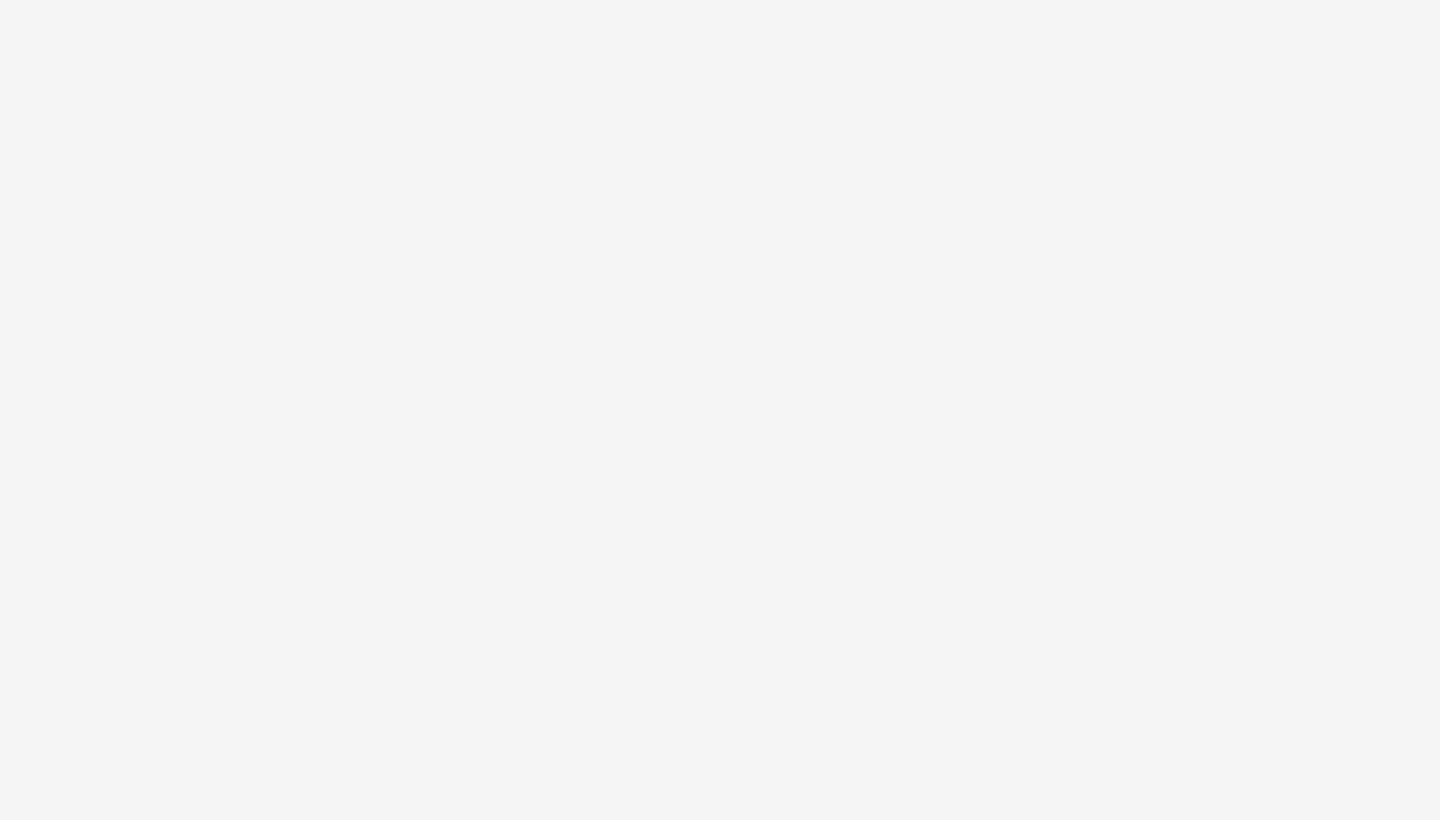 scroll, scrollTop: 0, scrollLeft: 0, axis: both 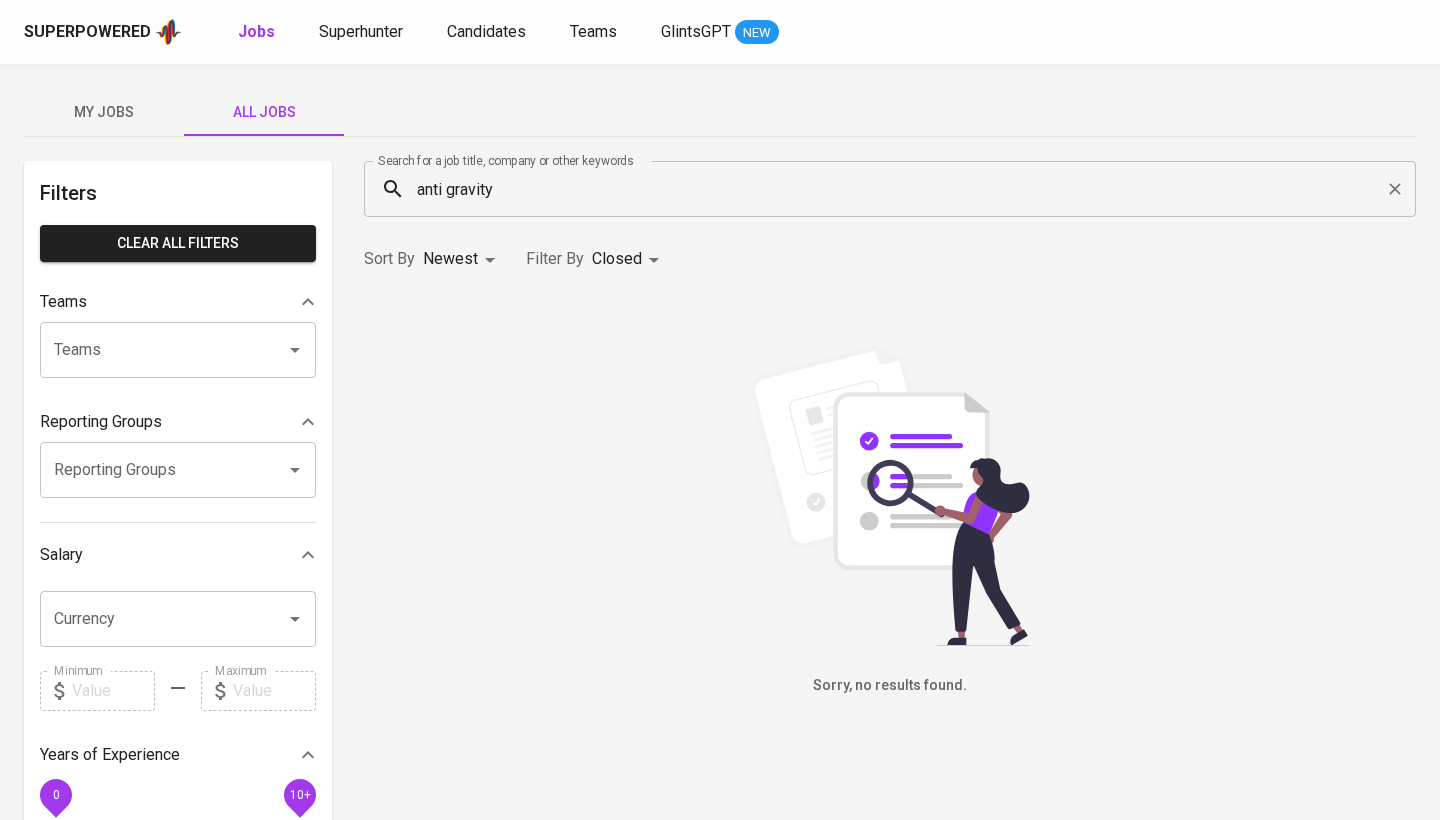 click on "anti gravity" at bounding box center (895, 189) 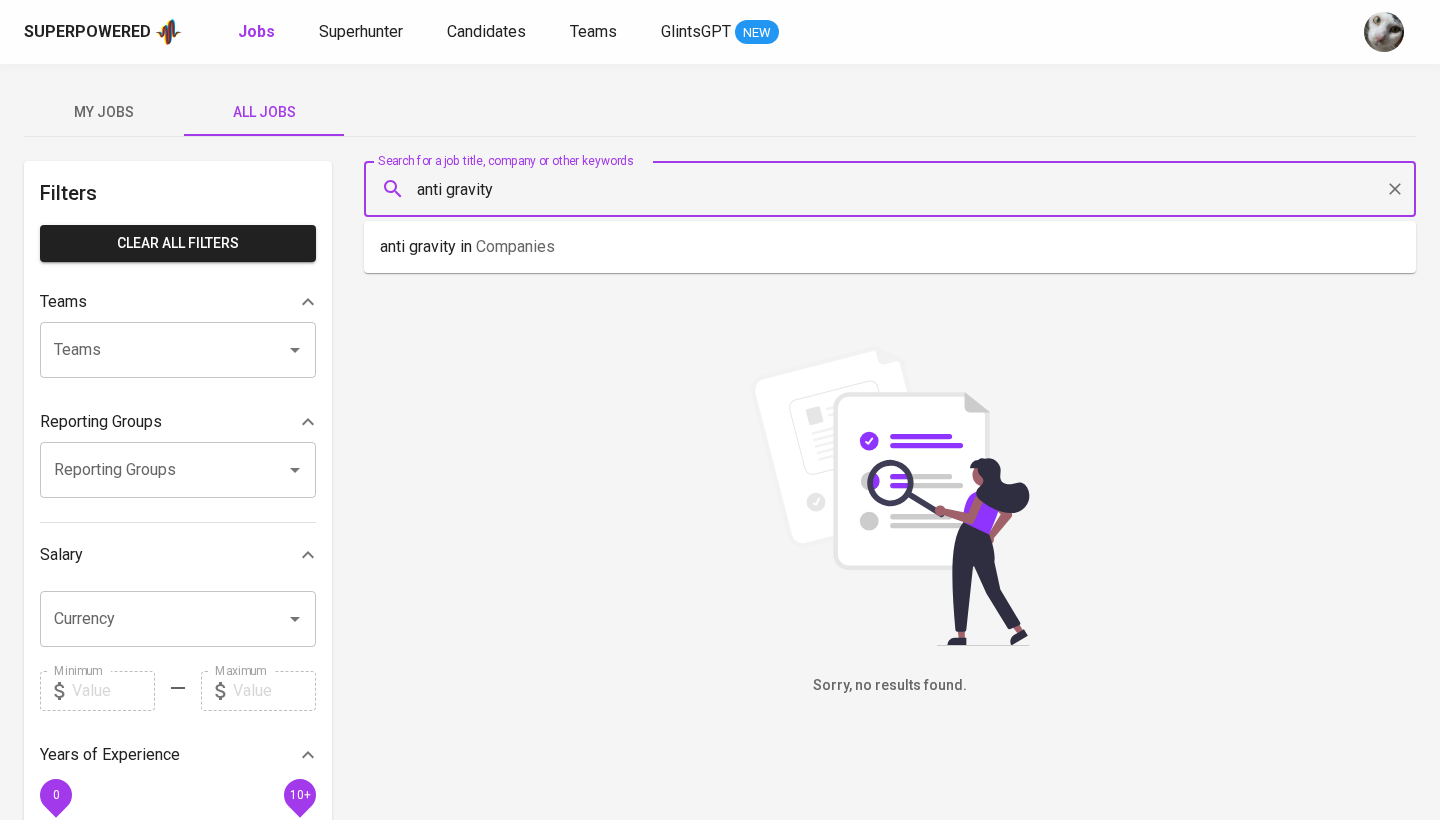 click on "anti gravity" at bounding box center [895, 189] 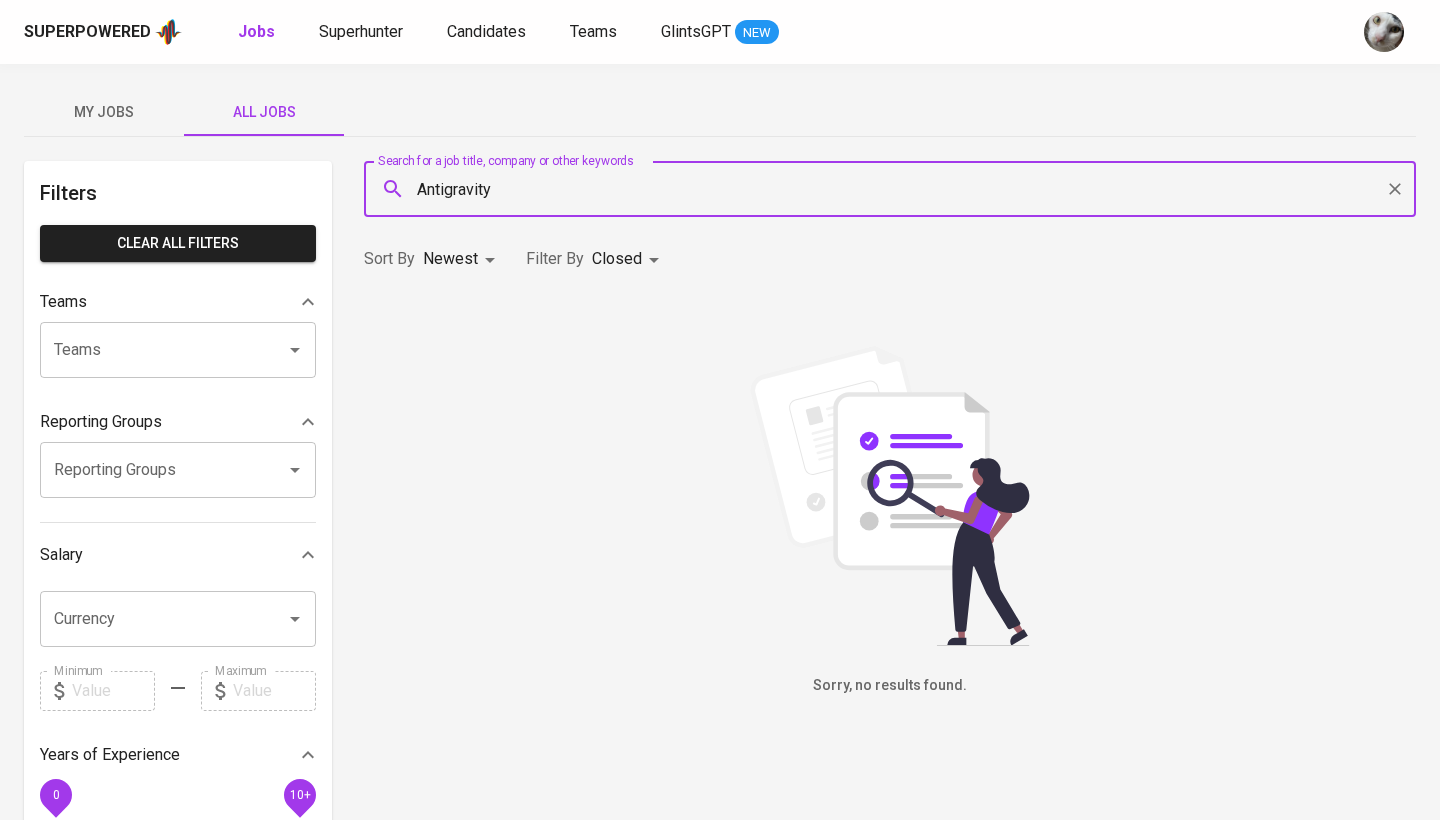 click on "Antigravity" at bounding box center (895, 189) 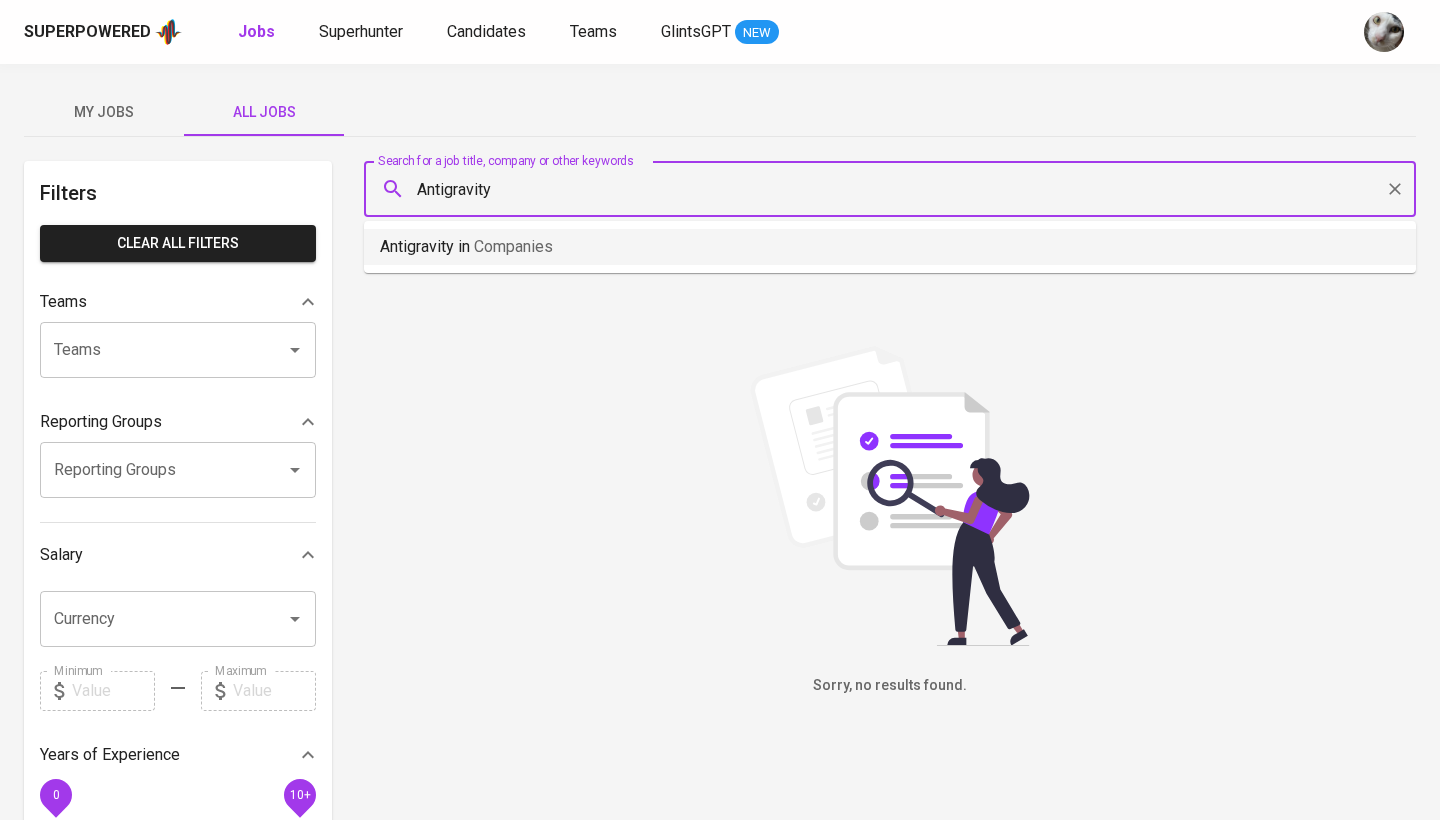 click on "Sorry, no results found." at bounding box center [890, 521] 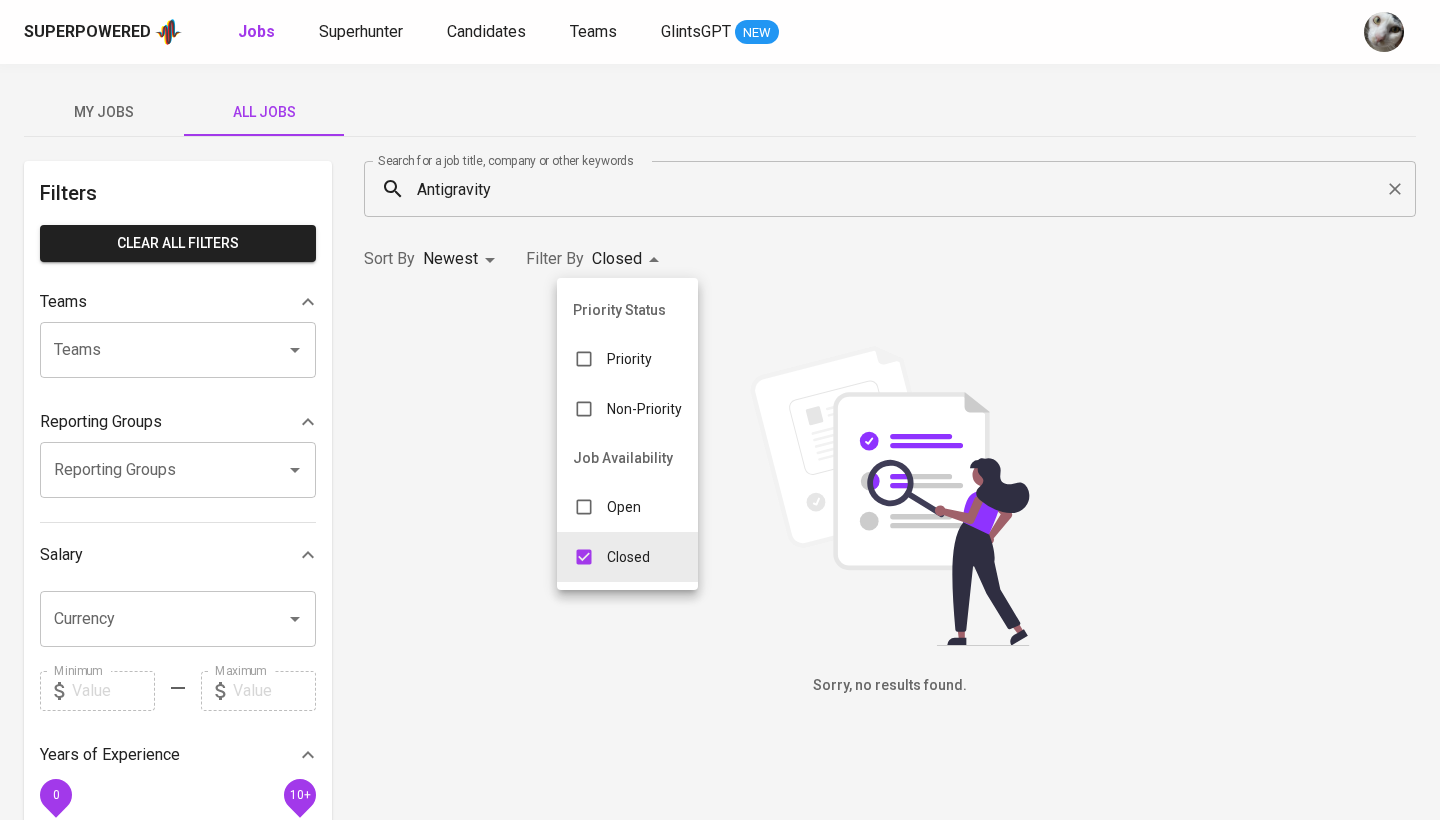 click on "Superpowered Jobs   Superhunter   Candidates   Teams   GlintsGPT   NEW My Jobs All Jobs Filters Clear All filters Teams Teams Teams Reporting Groups Reporting Groups Reporting Groups Salary Currency Currency Minimum Minimum Maximum Maximum Years of Experience 0 10+ Roles Roles Roles Skills Skills Skills Candidates Sourced by me Referred by me Search for a job title, company or other keywords Antigravity Search for a job title, company or other keywords Sort By Newest NEWEST Filter By Closed CLOSE Sorry, no results found. Glints Intern ©[YEAR].
Superpowered Priority Status   Priority   Non-Priority Job Availability   Open   Closed" at bounding box center (720, 682) 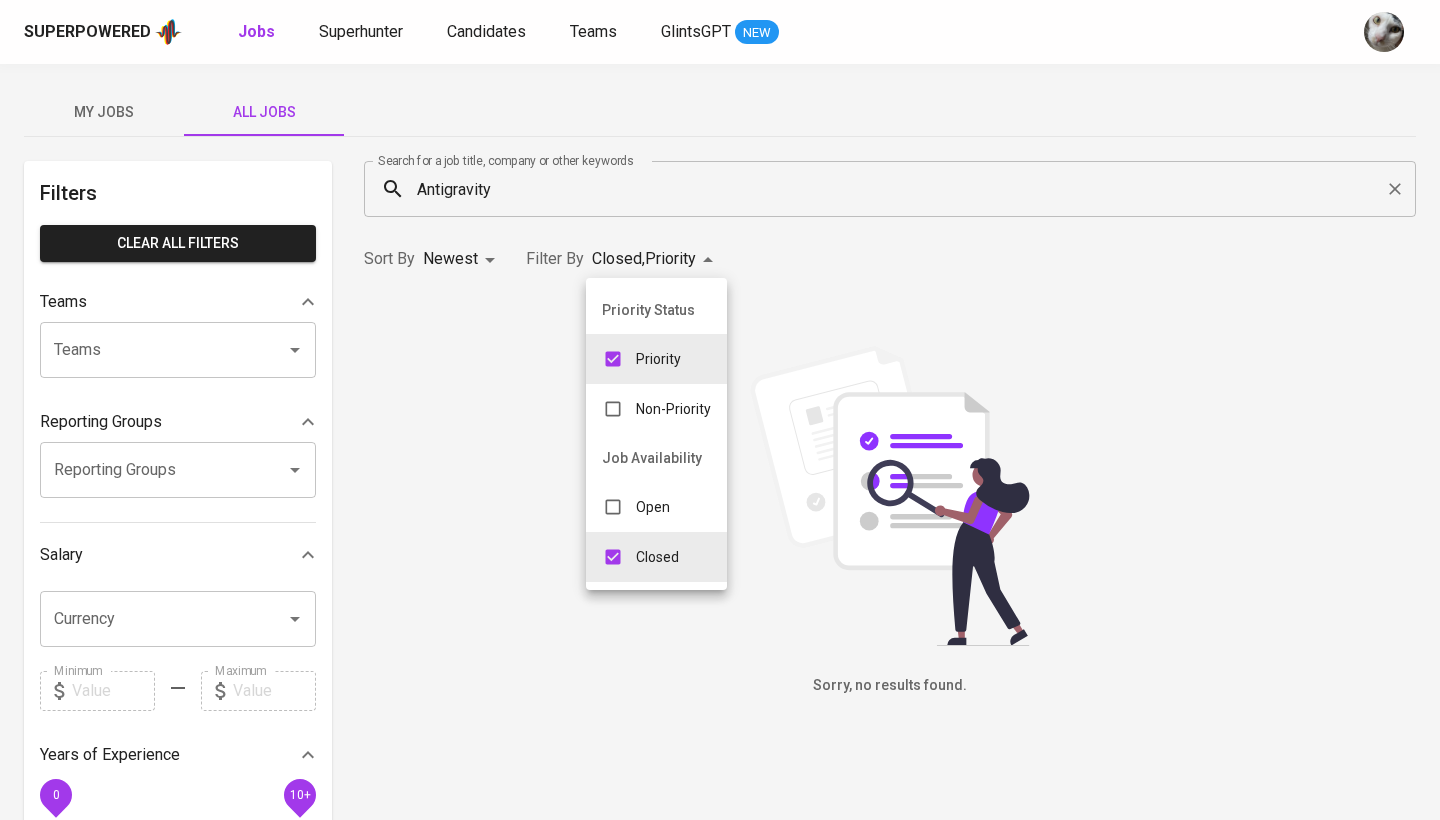 click at bounding box center [720, 410] 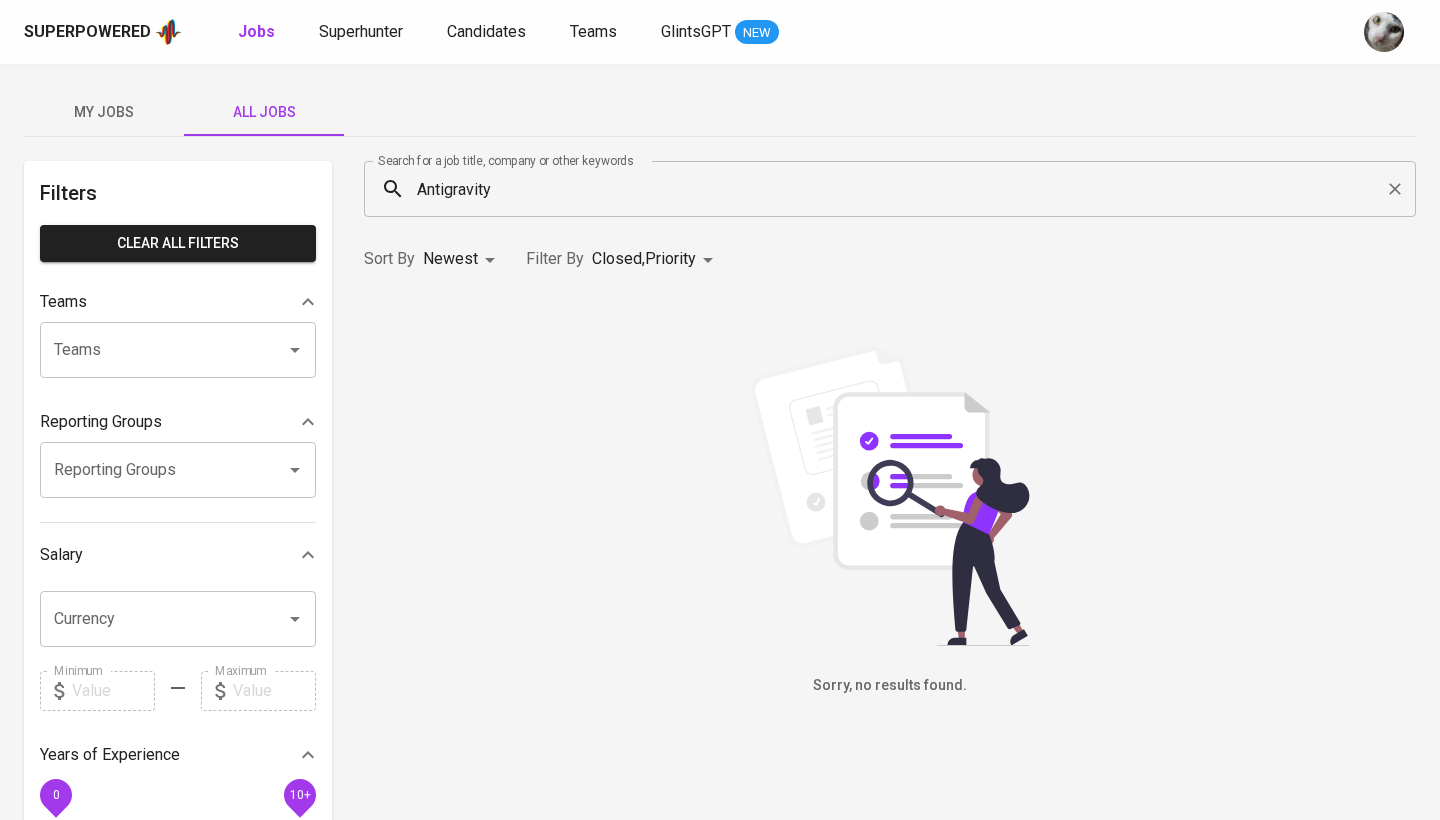 click on "Superpowered Jobs   Superhunter   Candidates   Teams   GlintsGPT   NEW My Jobs All Jobs Filters Clear All filters Teams Teams Teams Reporting Groups Reporting Groups Reporting Groups Salary Currency Currency Minimum Minimum Maximum Maximum Years of Experience 0 10+ Roles Roles Roles Skills Skills Skills Candidates Sourced by me Referred by me Search for a job title, company or other keywords Antigravity Search for a job title, company or other keywords Sort By Newest NEWEST Filter By Closed ,  Priority CLOSE,PRIORITY Sorry, no results found. Glints Intern ©[YEAR].
Superpowered" at bounding box center (720, 682) 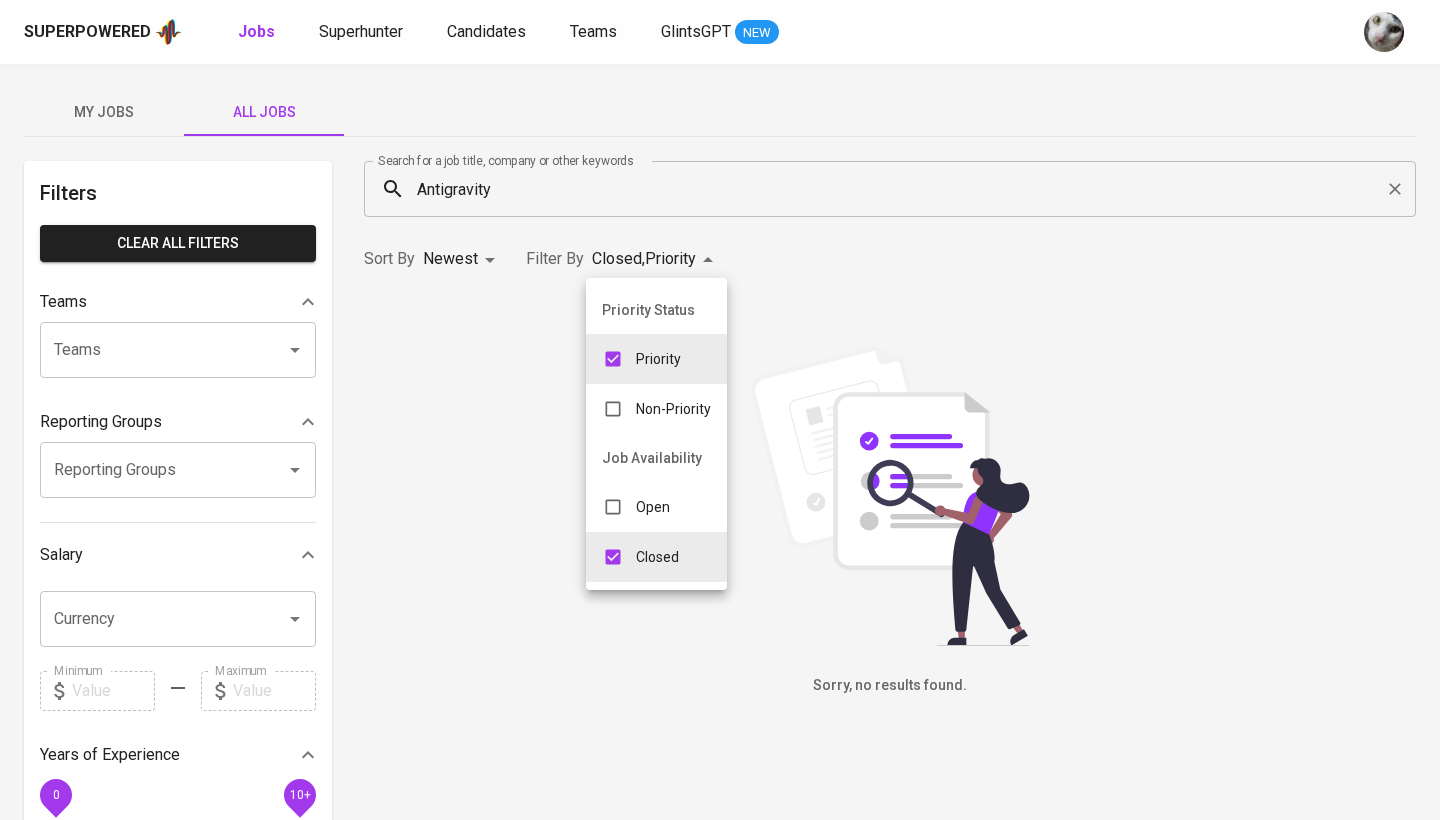 click on "Priority" at bounding box center [656, 359] 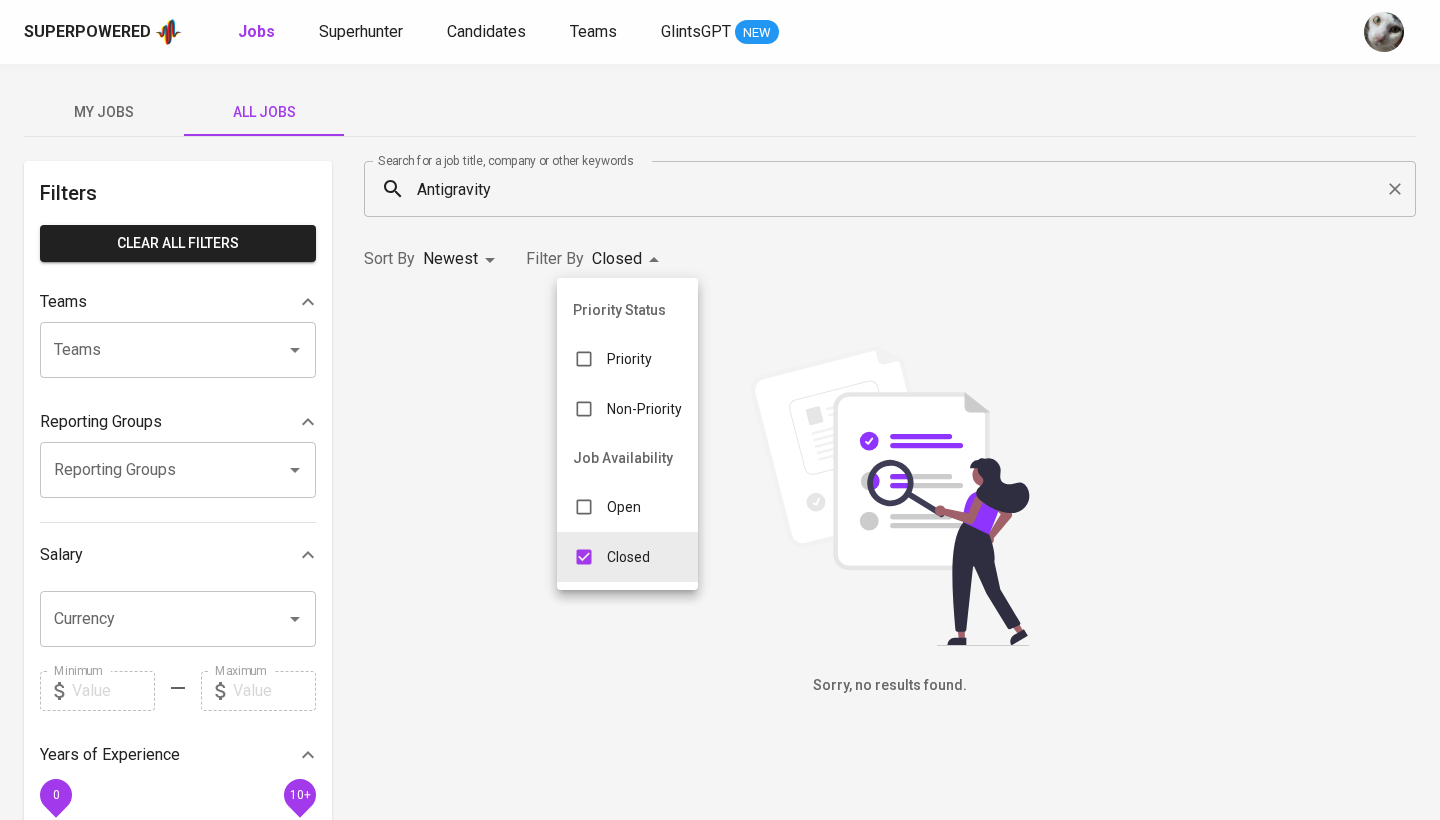 click at bounding box center (720, 410) 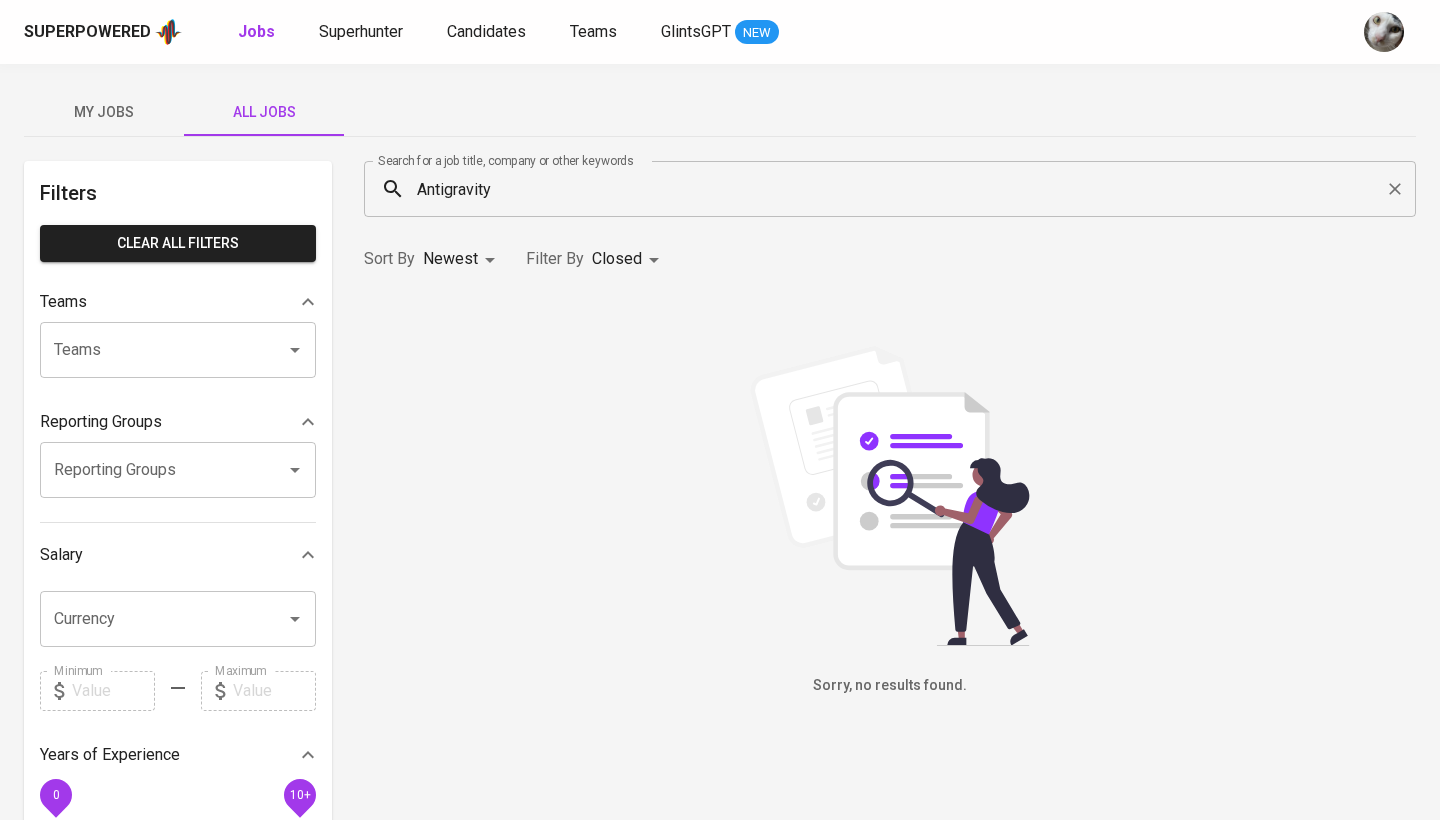 click on "Antigravity" at bounding box center (895, 189) 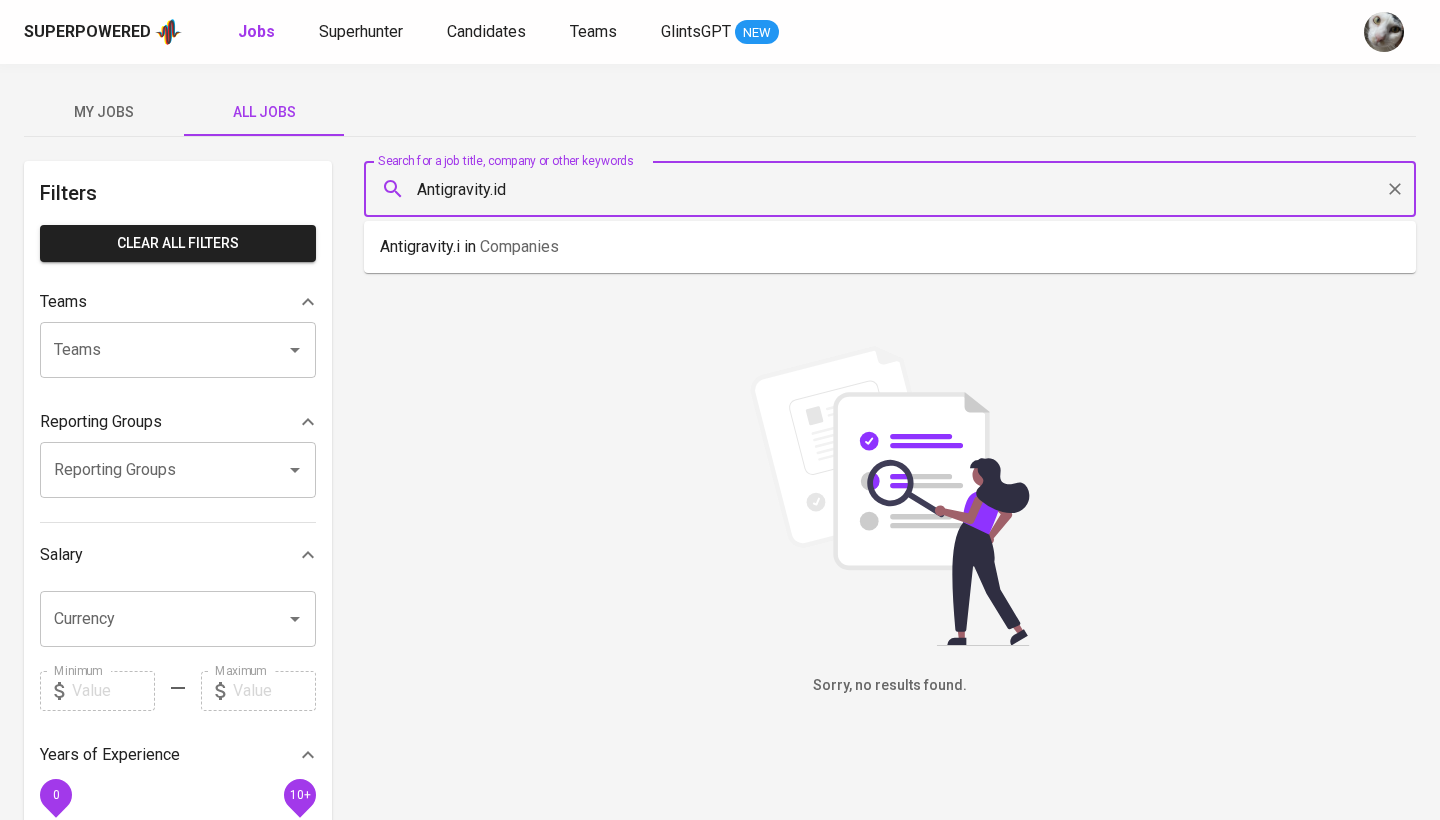 type on "Antigravity.id" 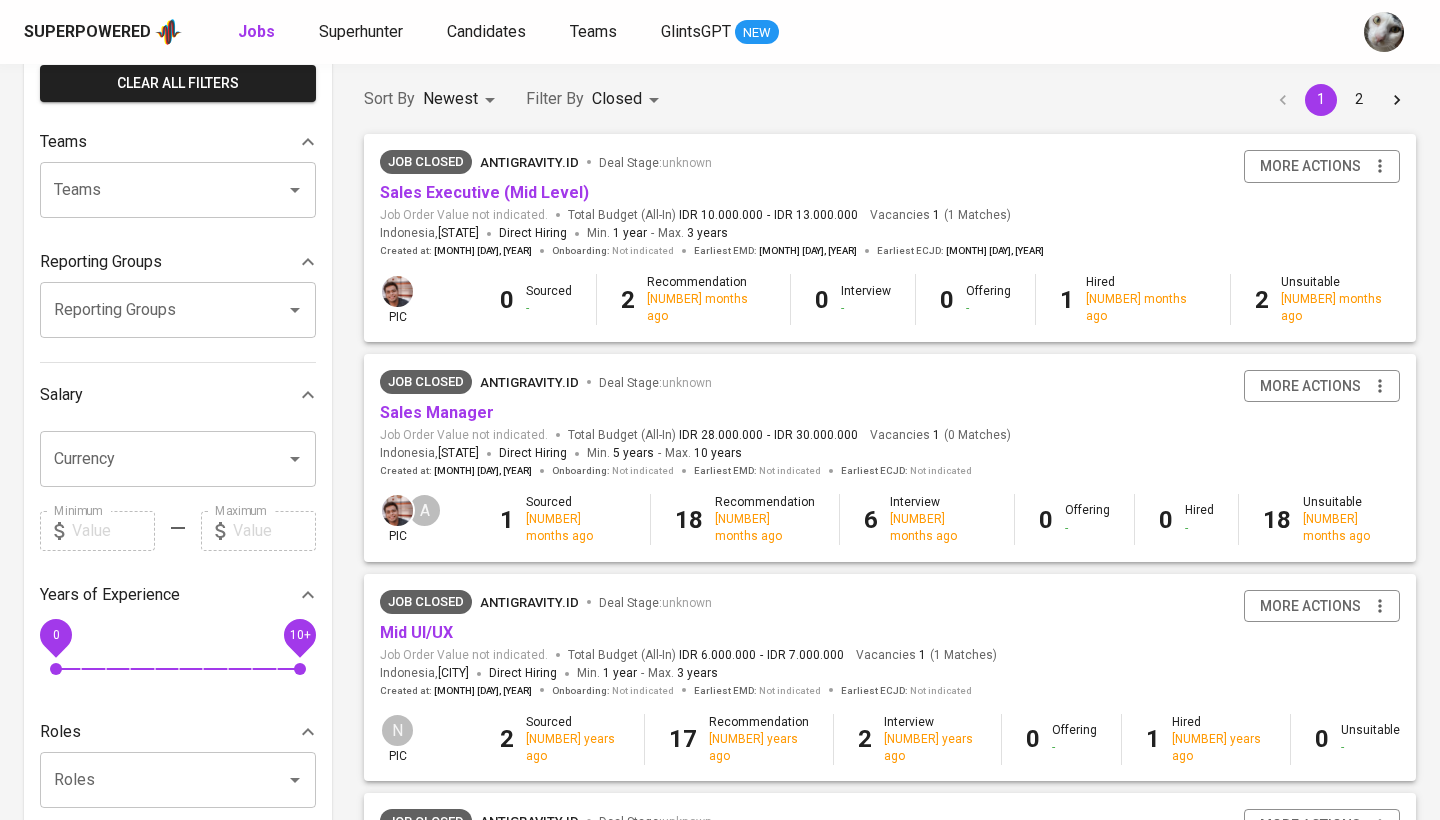 scroll, scrollTop: 162, scrollLeft: 0, axis: vertical 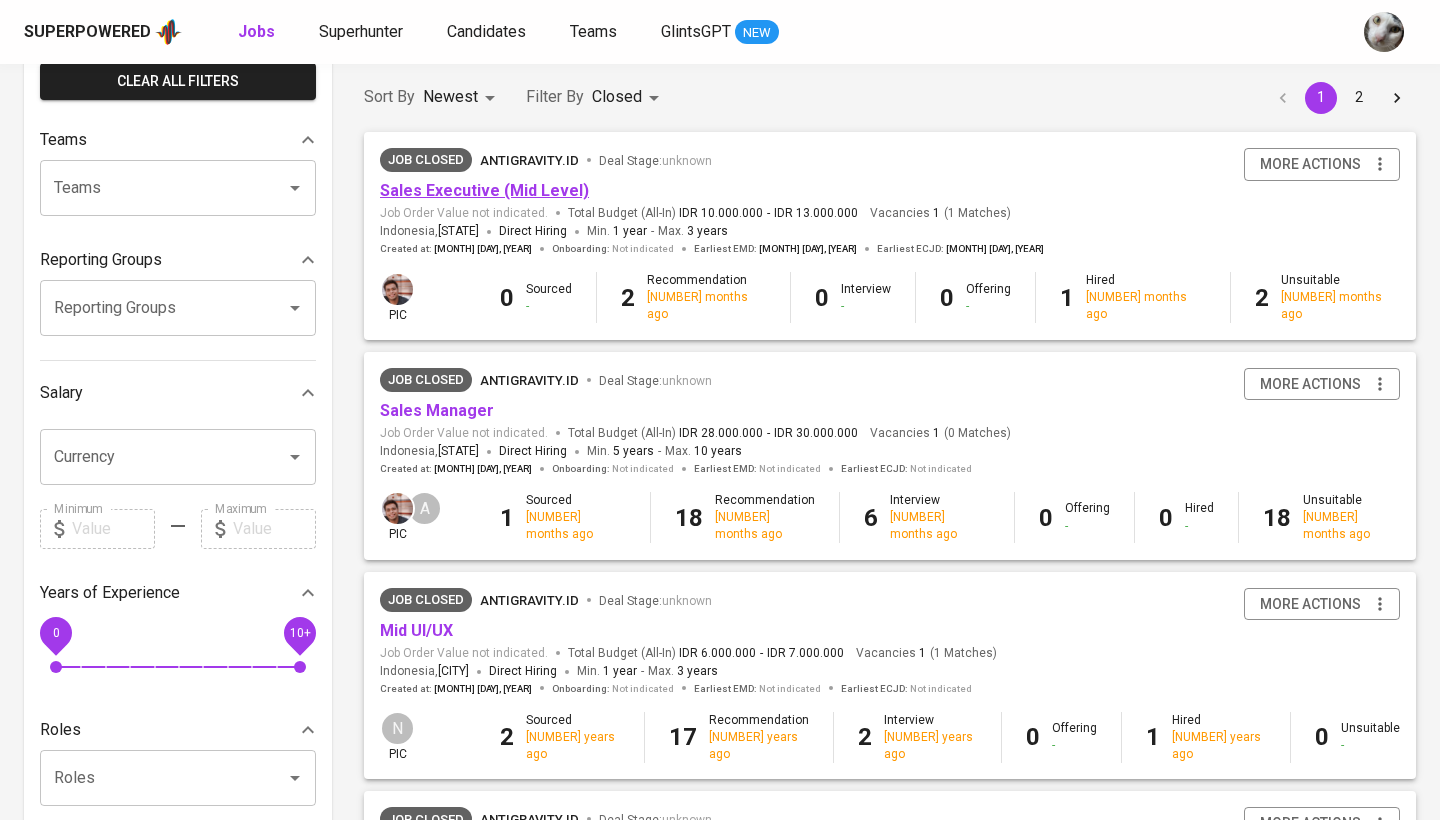 click on "Sales Executive (Mid Level)" at bounding box center (484, 190) 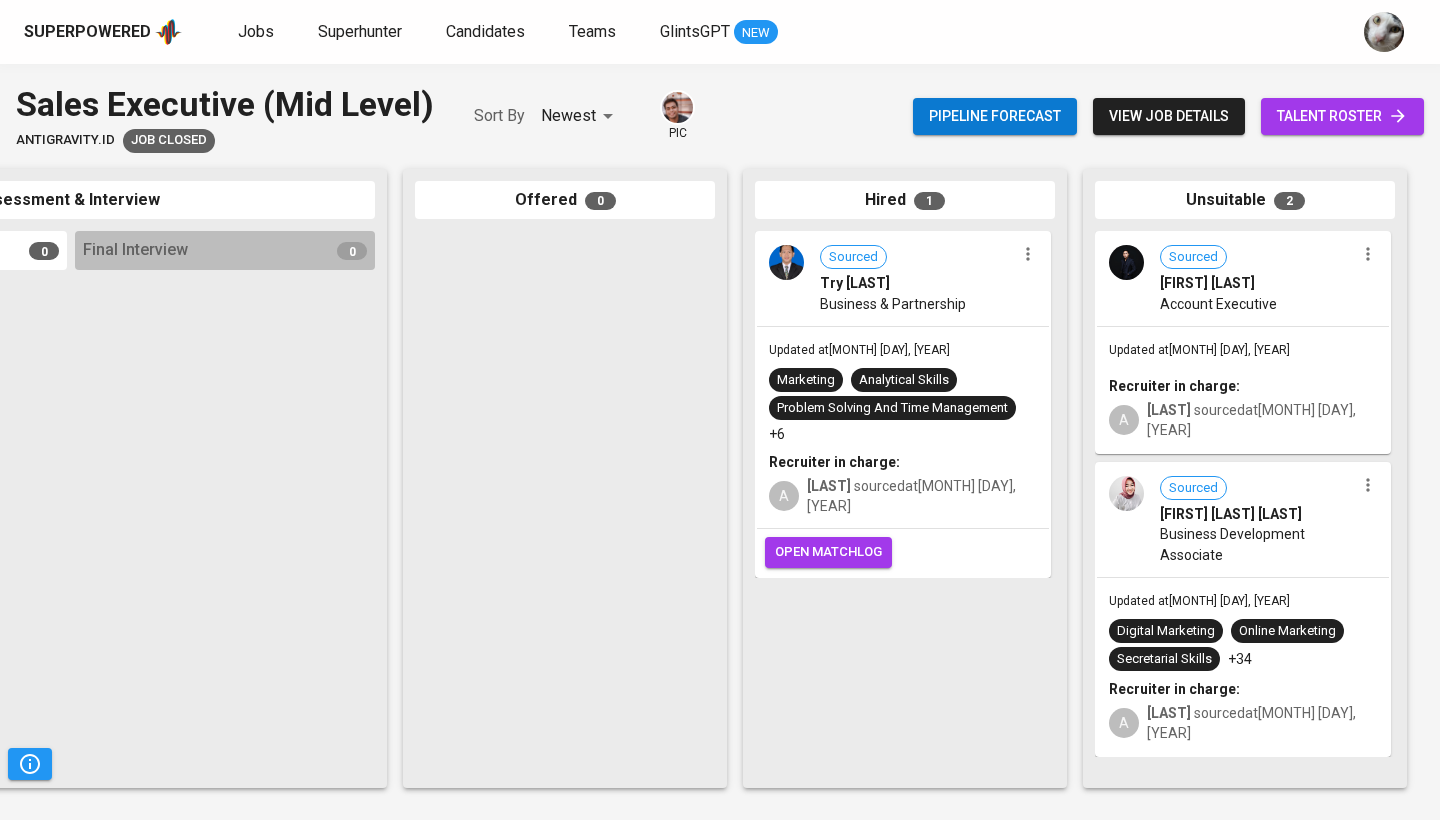 scroll, scrollTop: 0, scrollLeft: 941, axis: horizontal 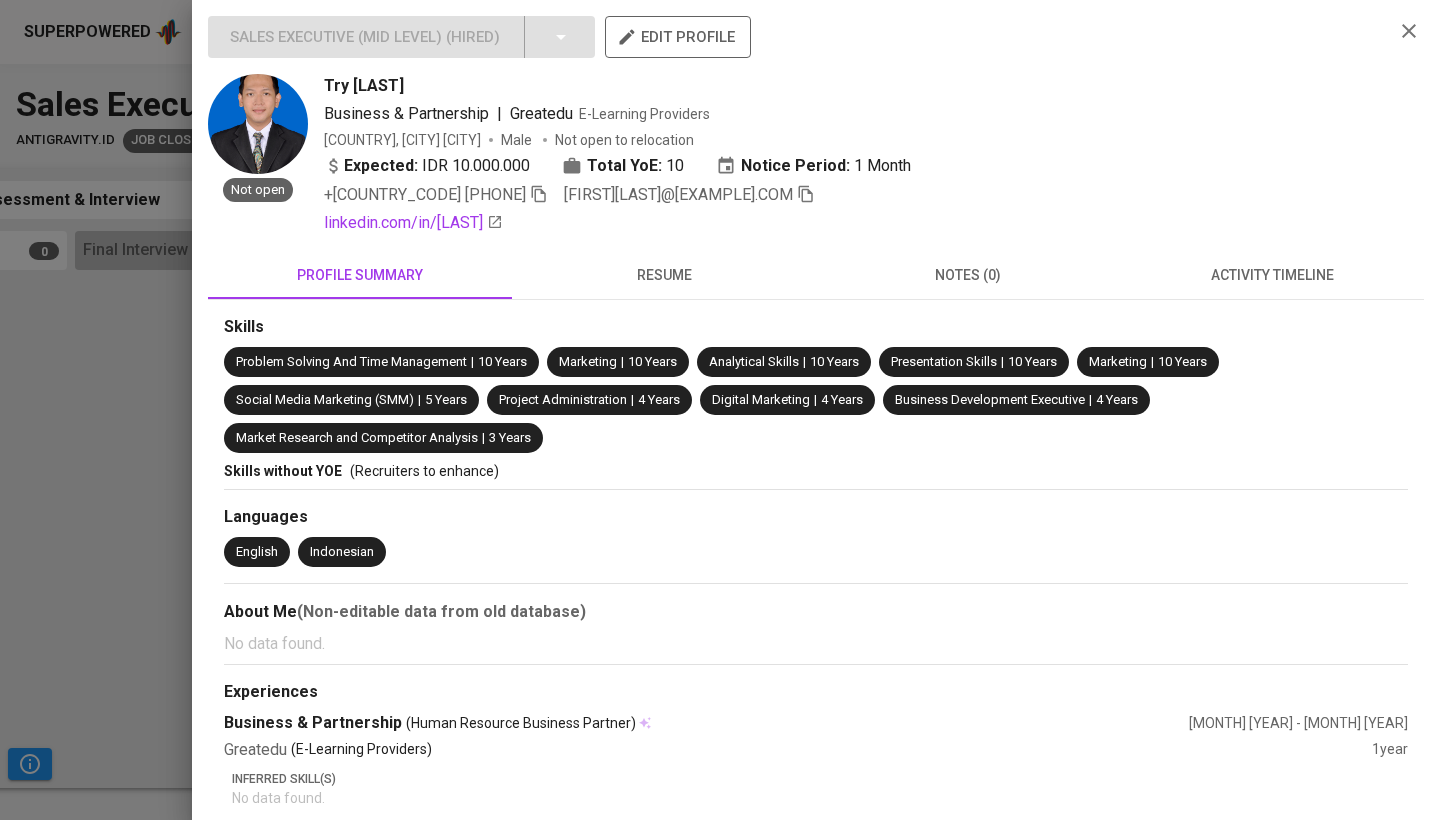 click on "resume" at bounding box center [664, 275] 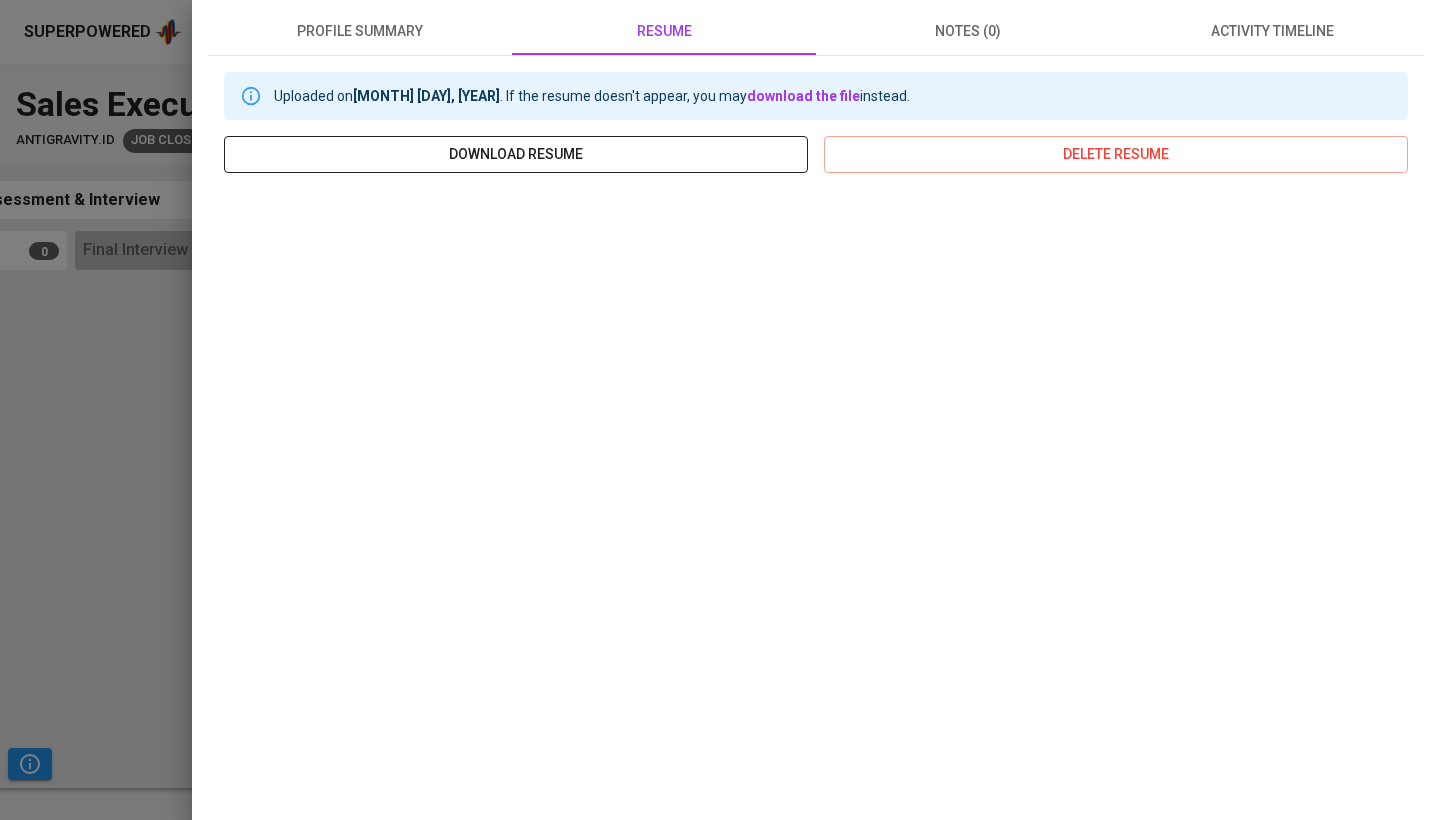 scroll, scrollTop: 244, scrollLeft: 0, axis: vertical 